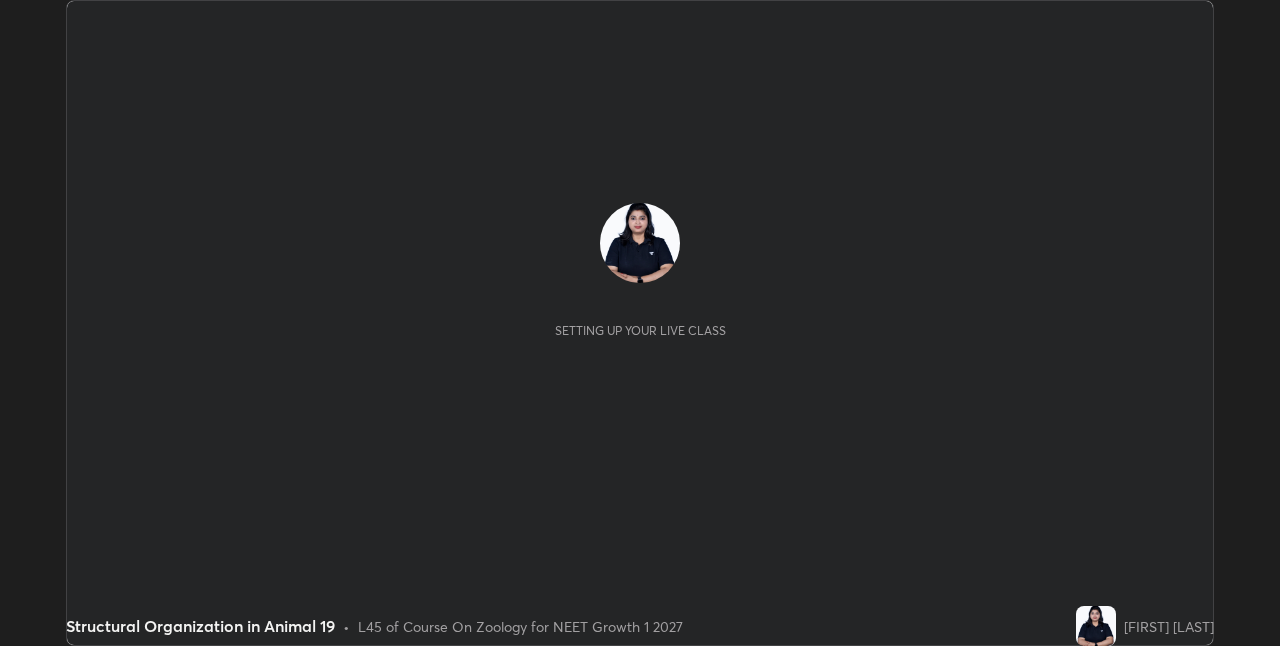 scroll, scrollTop: 0, scrollLeft: 0, axis: both 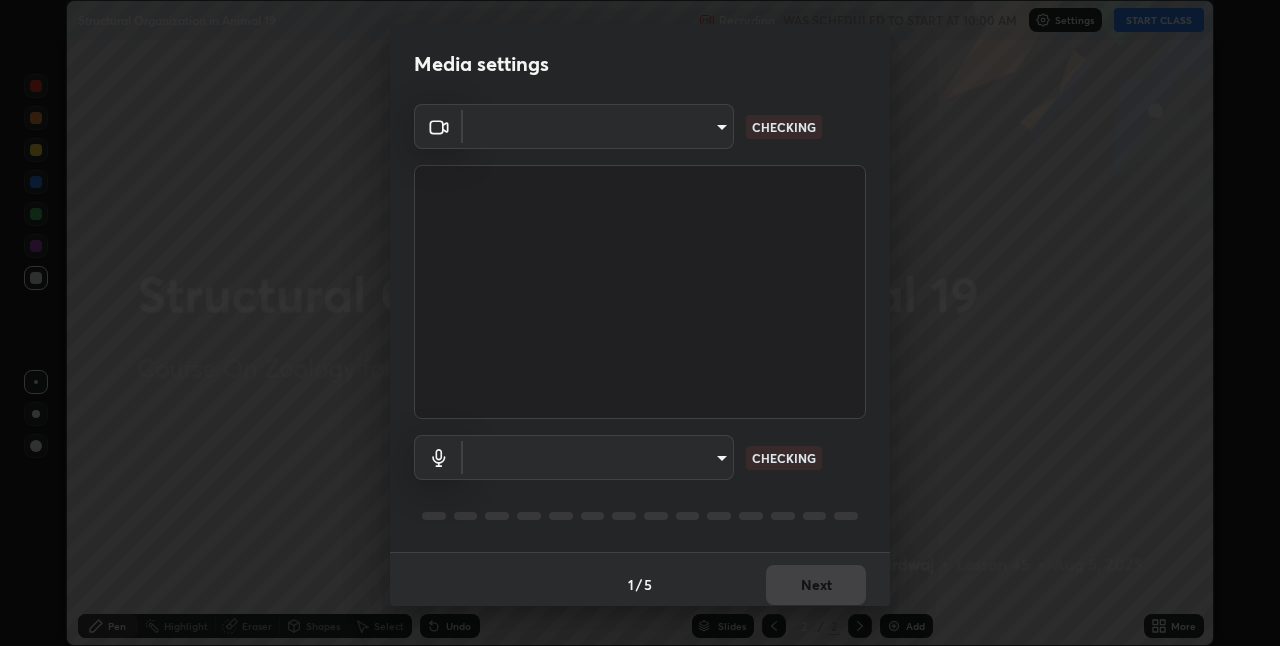 type on "8d516f7ebb6c46873b1a4370d76e42962edcd492c05cef6b64537e25f8f89846" 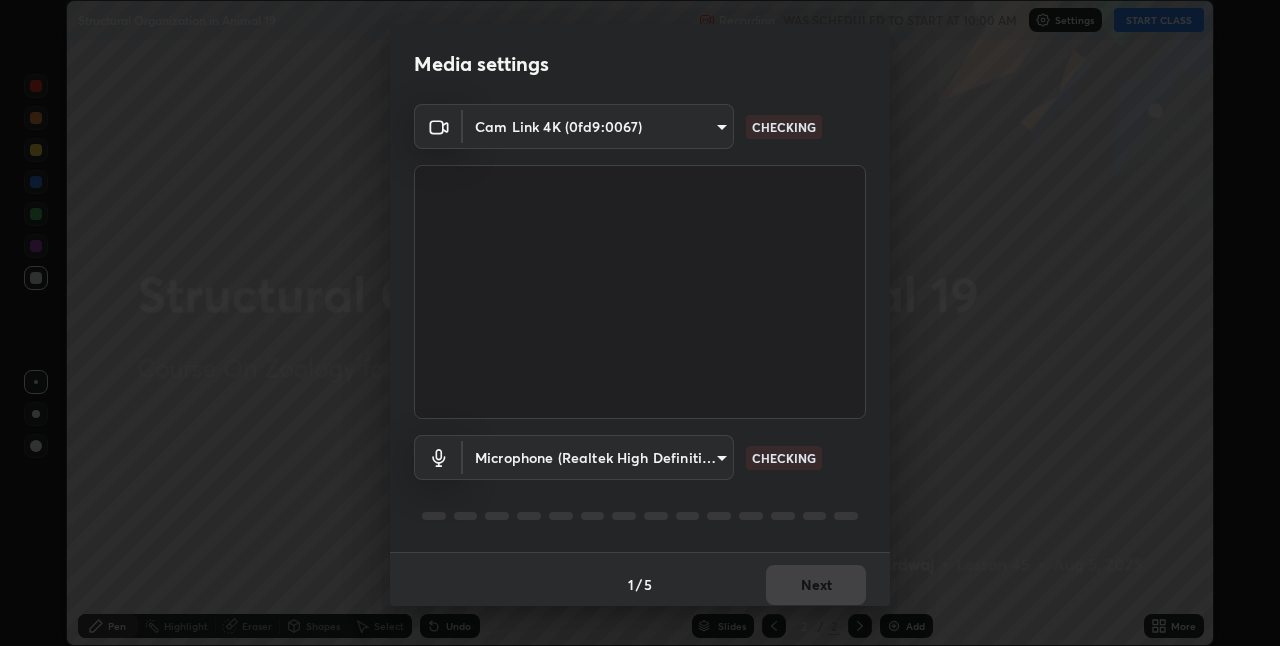 scroll, scrollTop: 10, scrollLeft: 0, axis: vertical 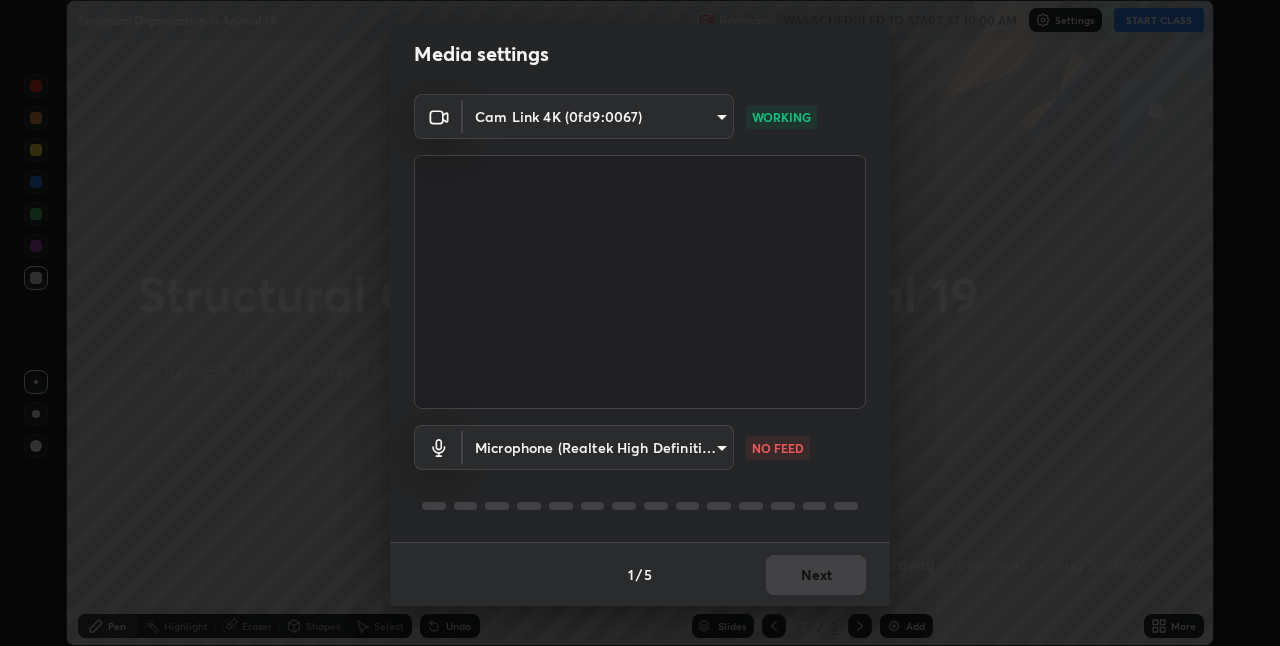 click on "Erase all Structural Organization in Animal 19 Recording WAS SCHEDULED TO START AT  10:00 AM Settings START CLASS Setting up your live class Structural Organization in Animal 19 • L45 of Course On Zoology for NEET Growth 1 2027 [FIRST] [LAST] Pen Highlight Eraser Shapes Select Undo Slides 2 / 2 Add More No doubts shared Encourage your learners to ask a doubt for better clarity Report an issue Reason for reporting Buffering Chat not working Audio - Video sync issue Educator video quality low ​ Attach an image Report Media settings Cam Link 4K (0fd9:0067) [SERIAL] WORKING Microphone (Realtek High Definition Audio) [SERIAL] NO FEED 1 / 5 Next" at bounding box center (640, 323) 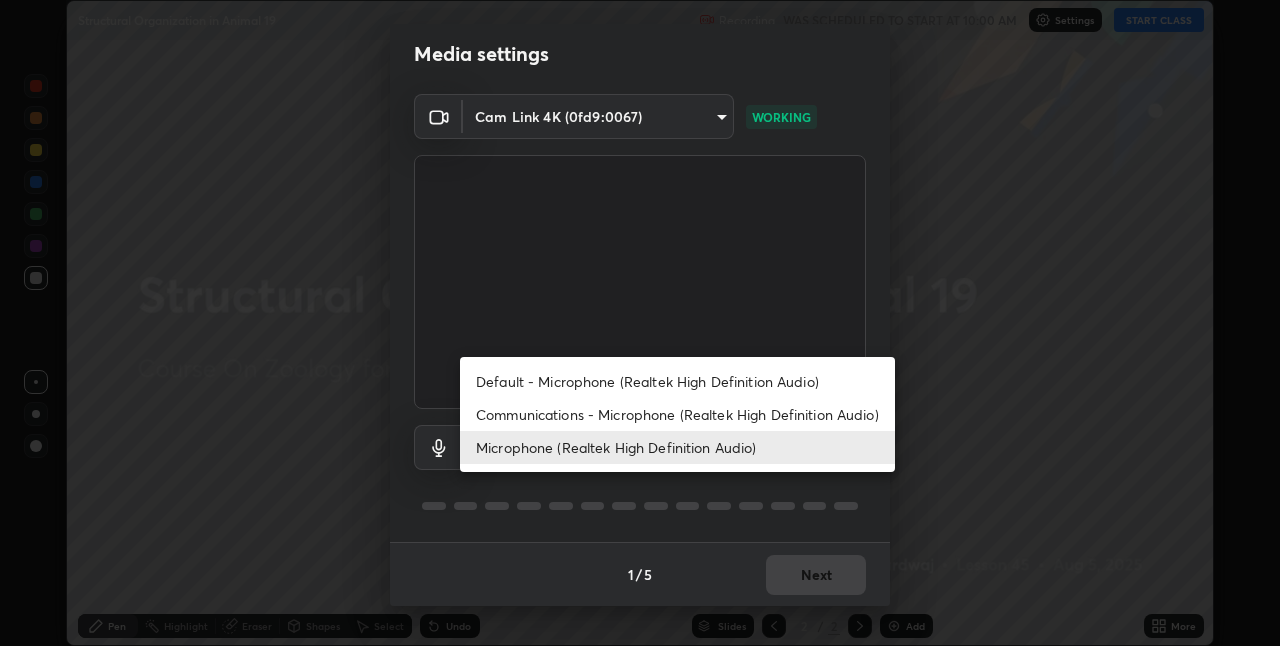 click on "Communications - Microphone (Realtek High Definition Audio)" at bounding box center [677, 414] 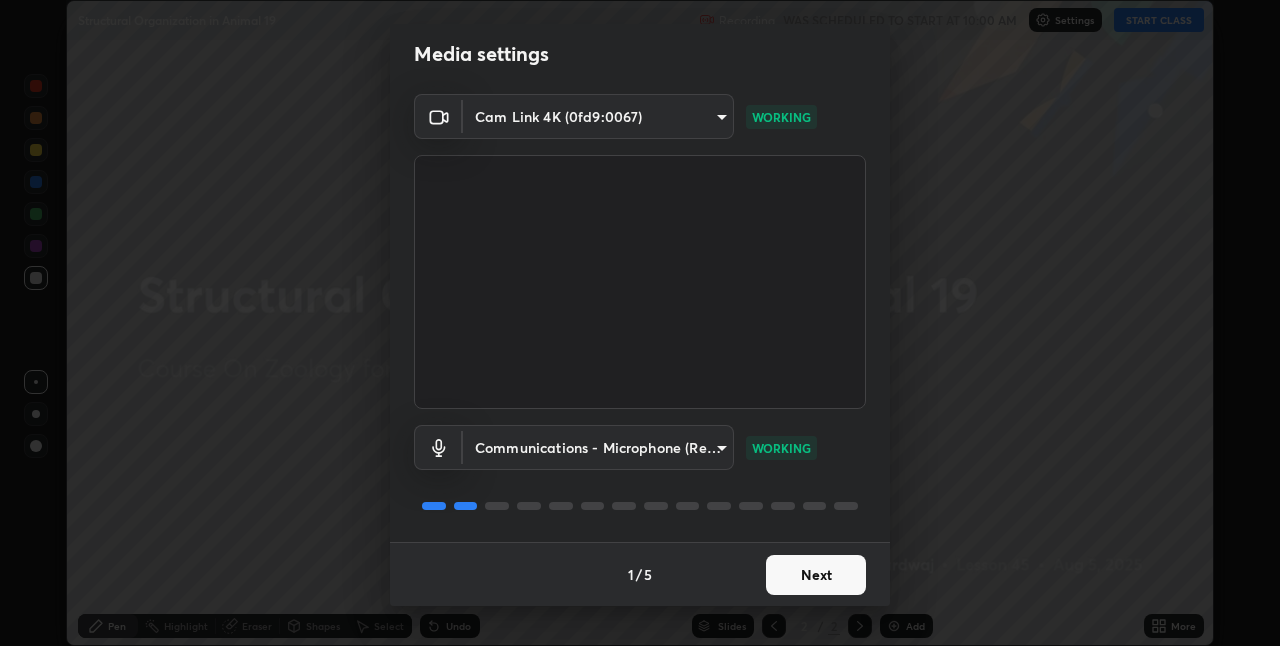 click on "Next" at bounding box center (816, 575) 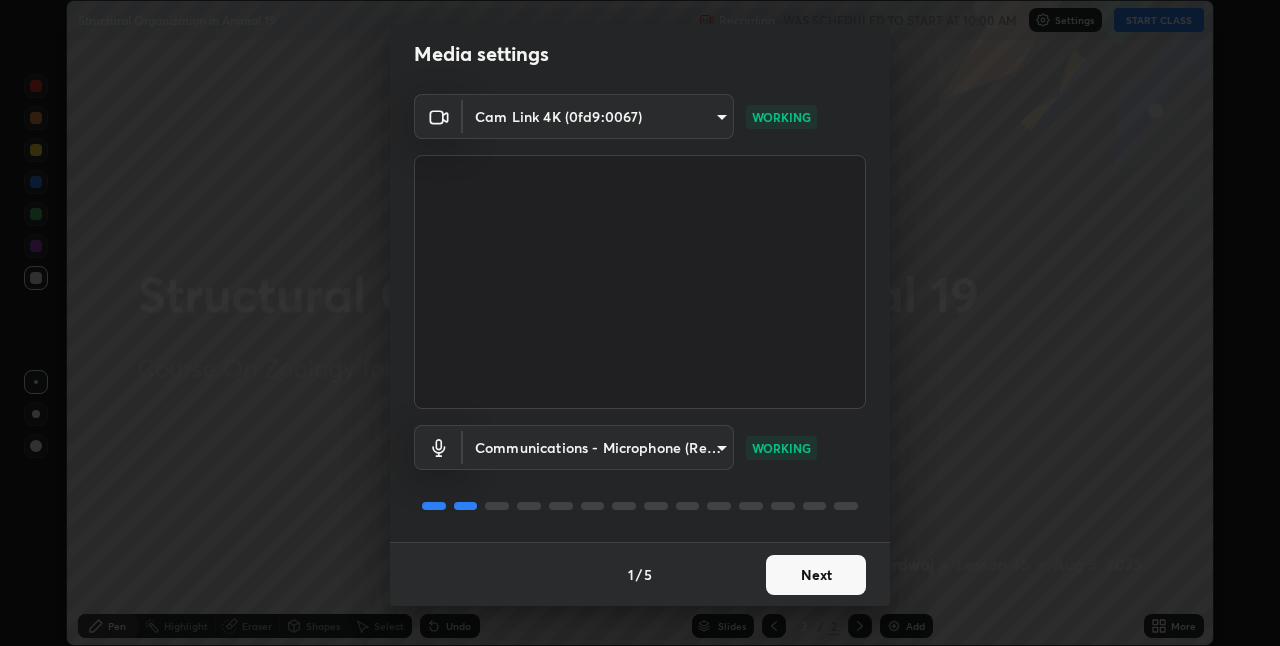 scroll, scrollTop: 0, scrollLeft: 0, axis: both 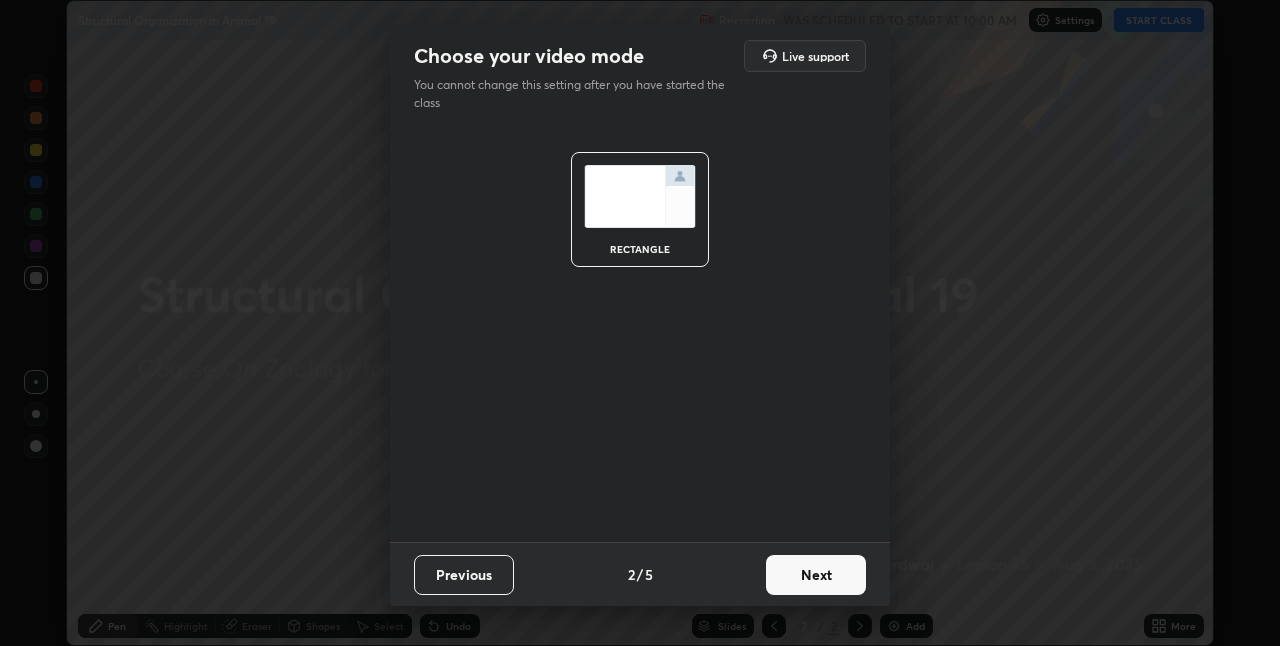 click on "Next" at bounding box center [816, 575] 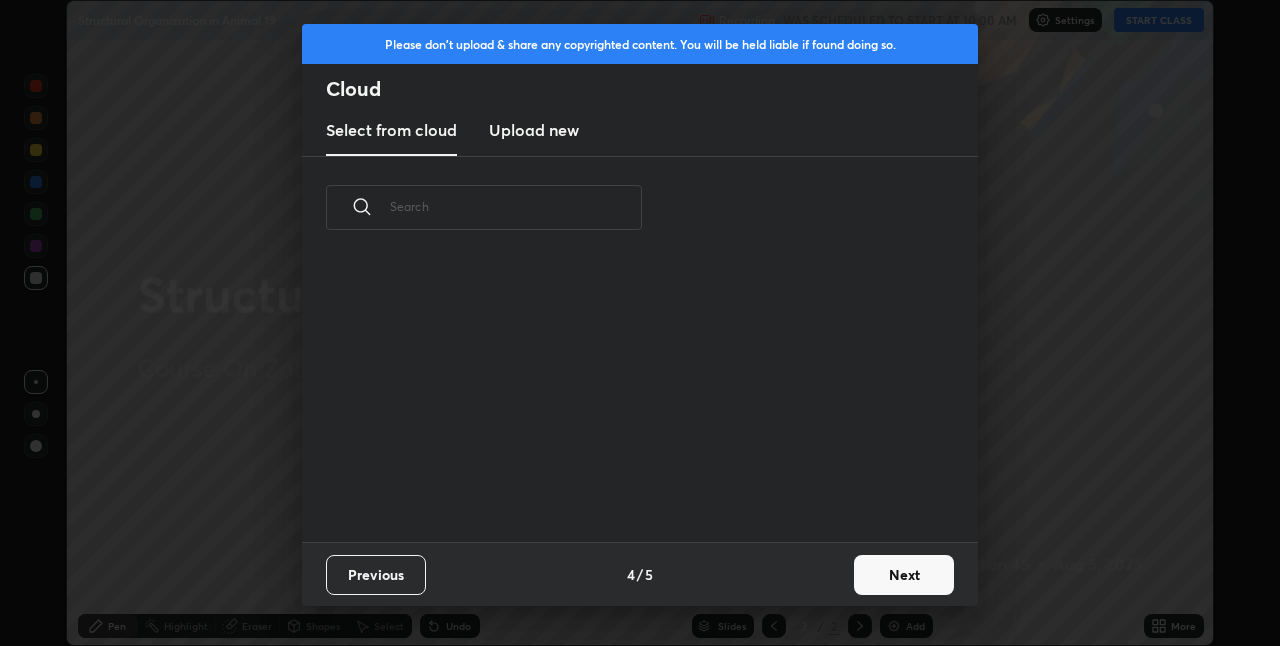 click on "Previous 4 / 5 Next" at bounding box center (640, 574) 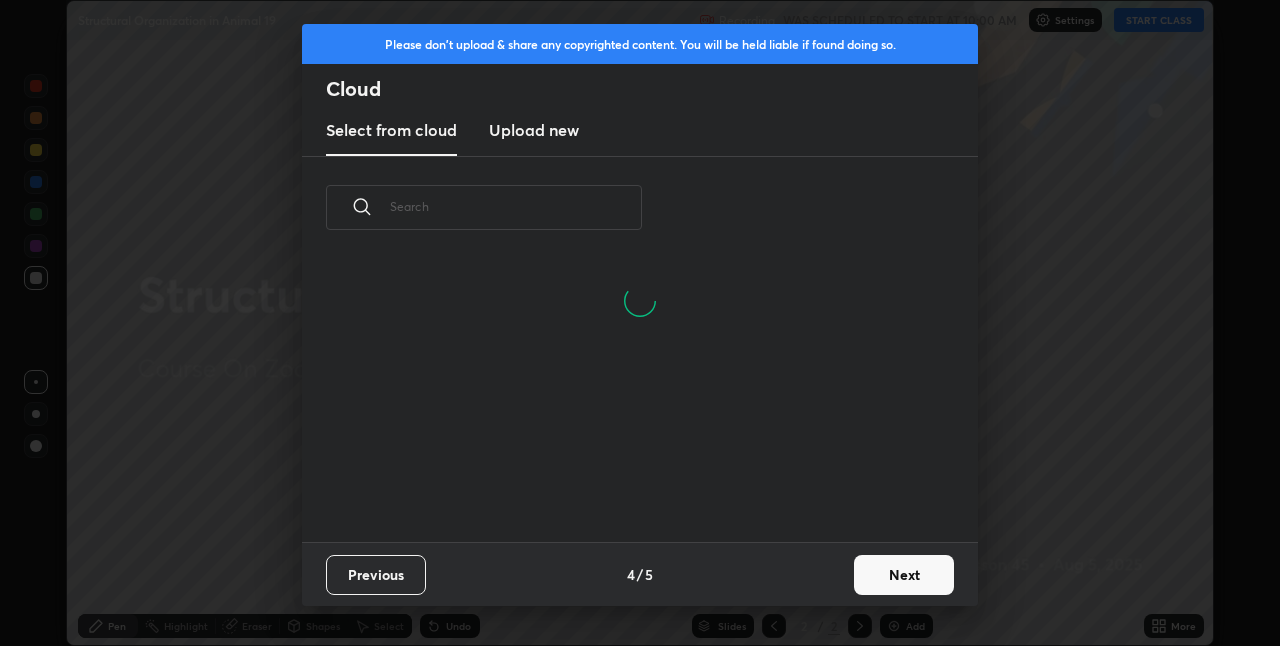 click on "Next" at bounding box center [904, 575] 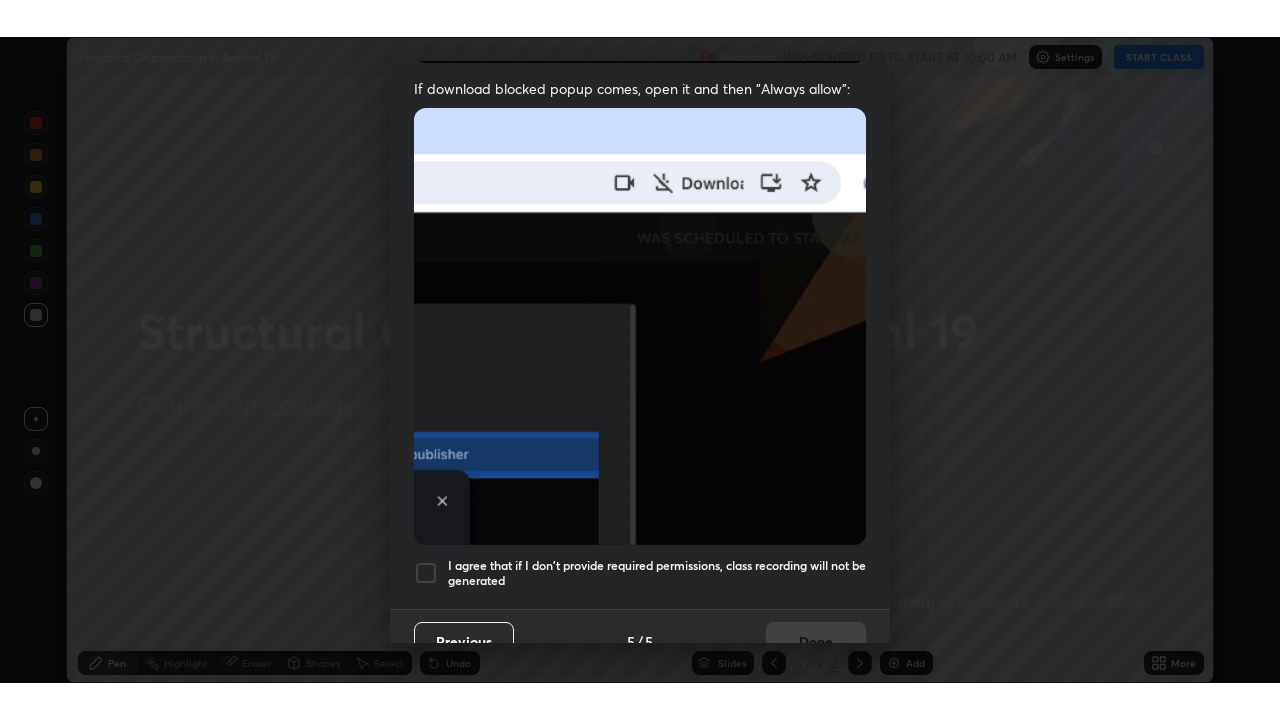 scroll, scrollTop: 418, scrollLeft: 0, axis: vertical 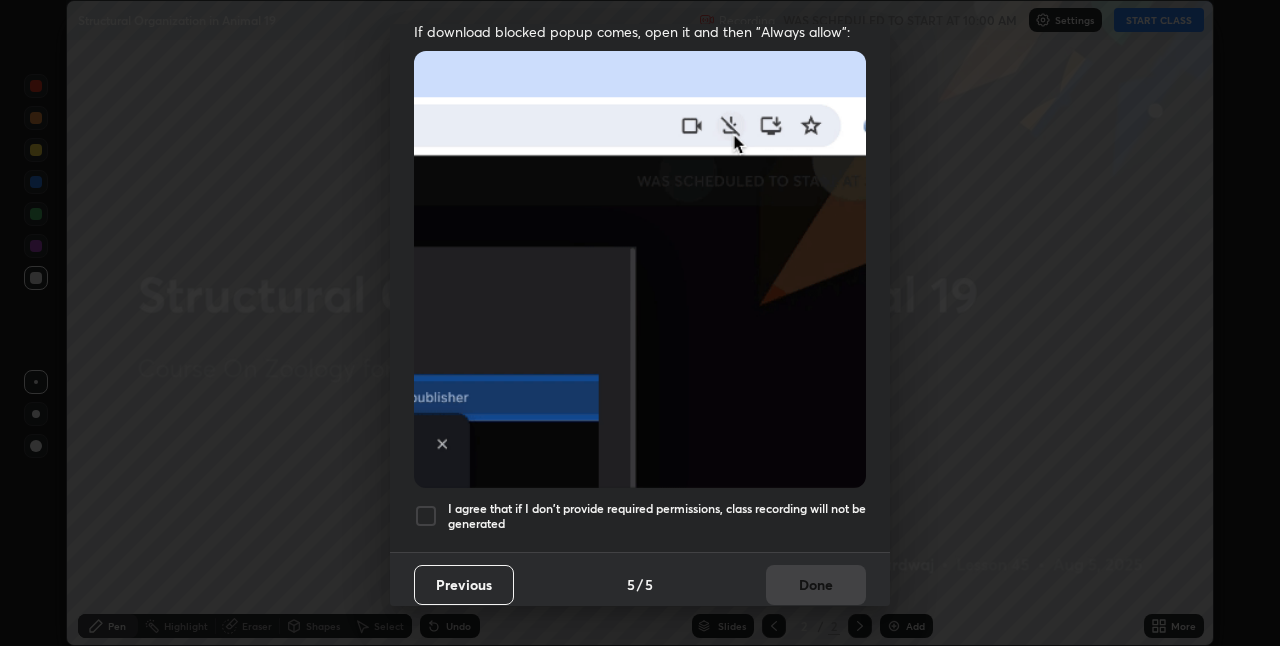 click at bounding box center [426, 516] 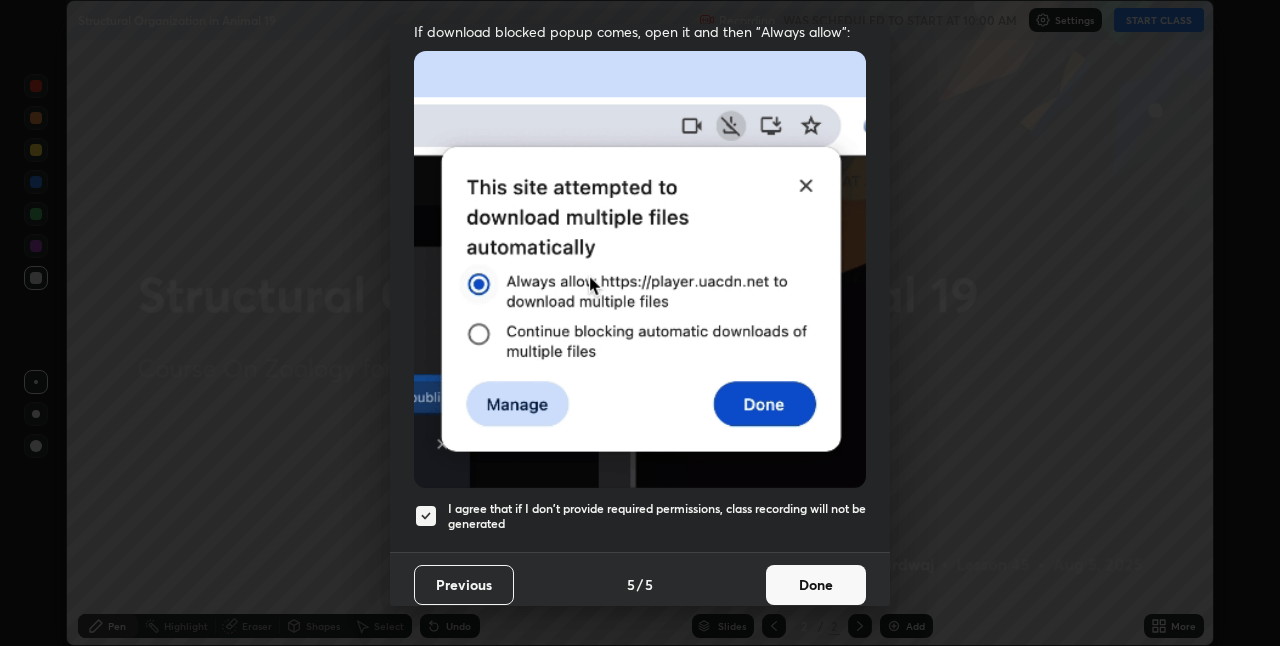 click on "Done" at bounding box center (816, 585) 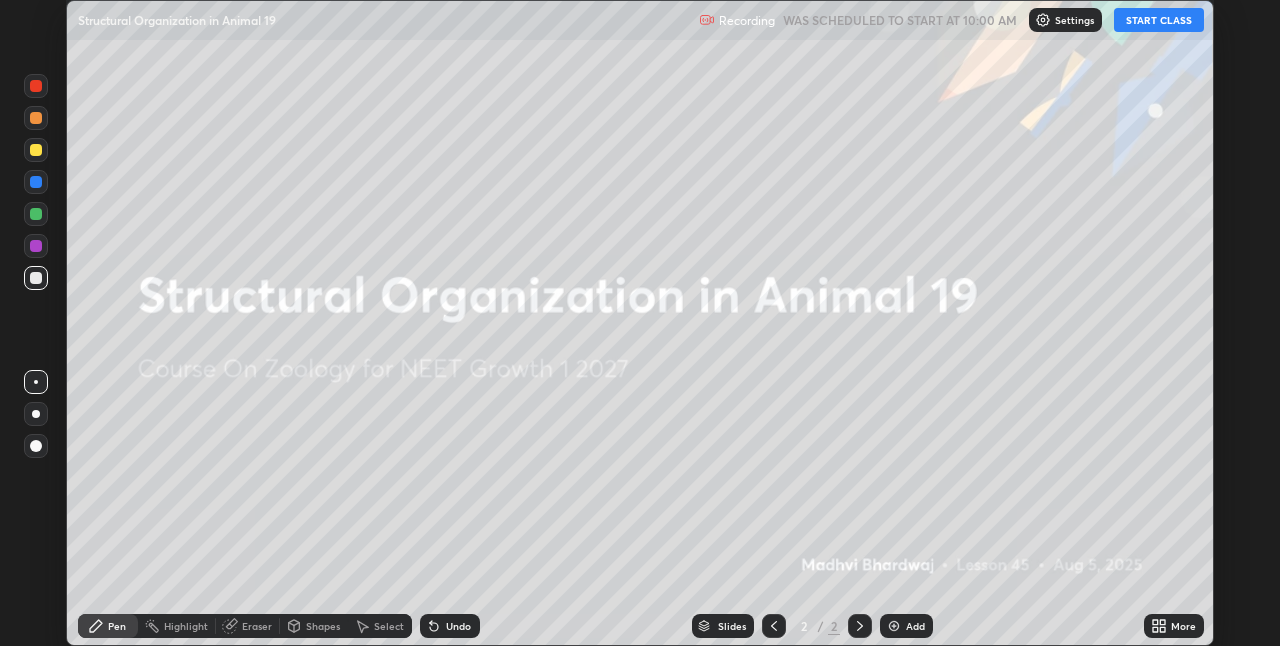 click on "START CLASS" at bounding box center (1159, 20) 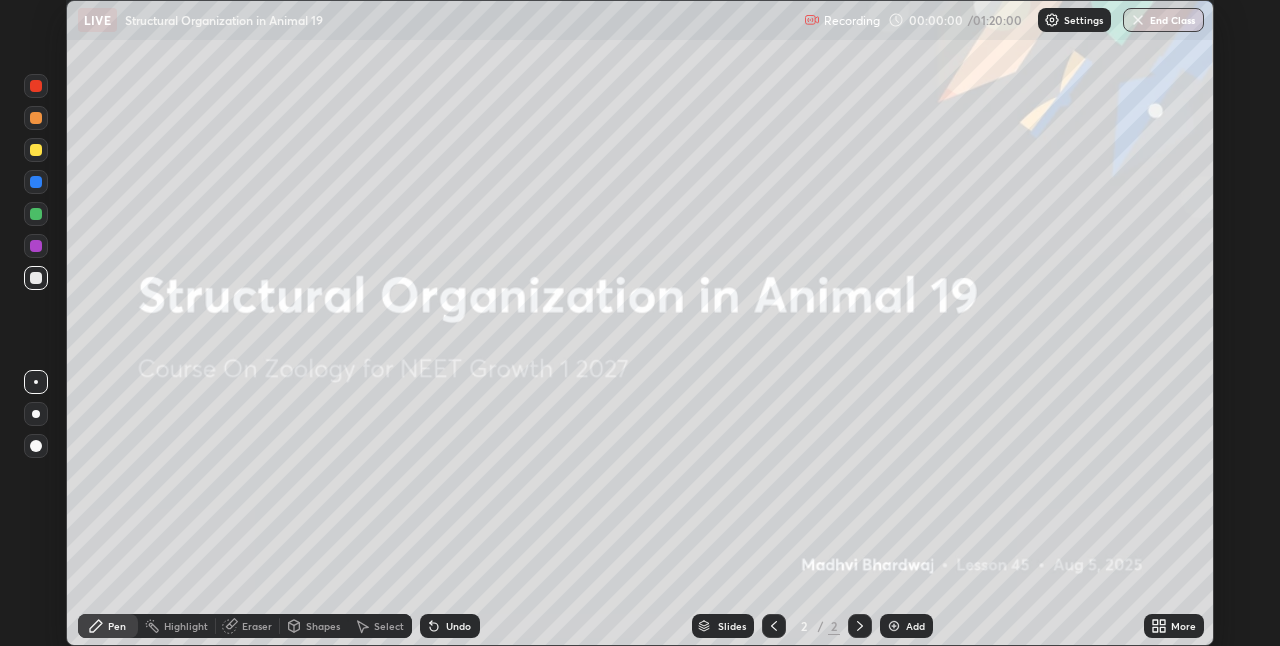 click 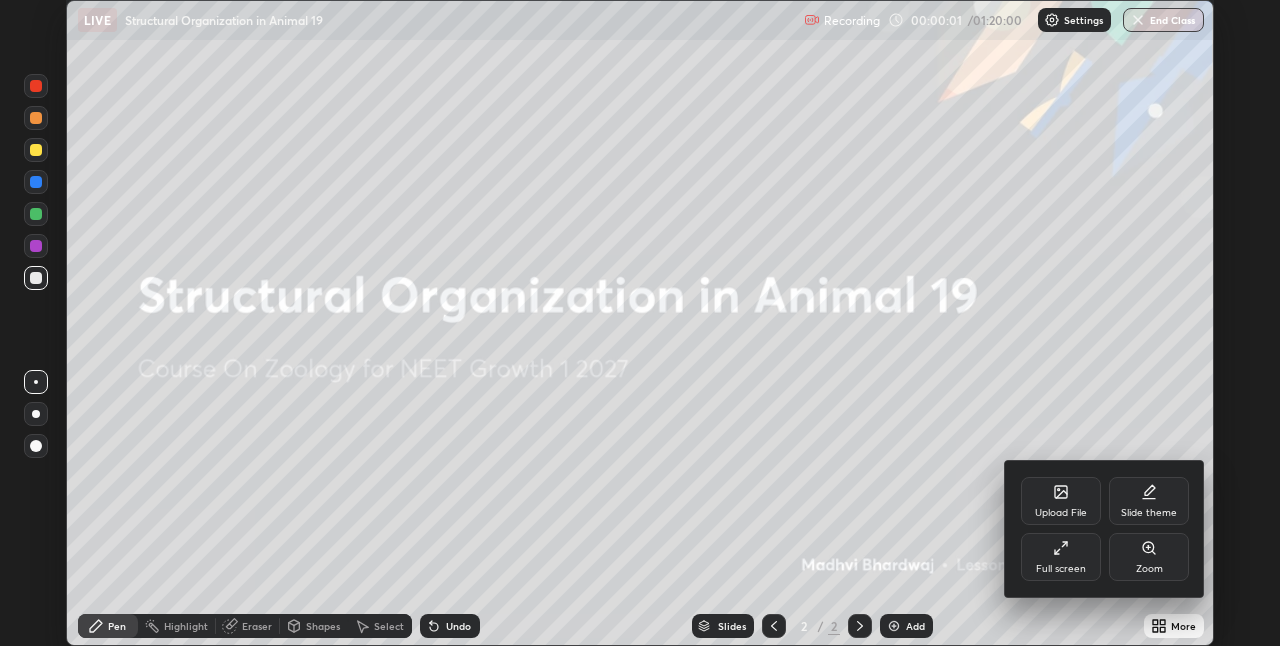 click 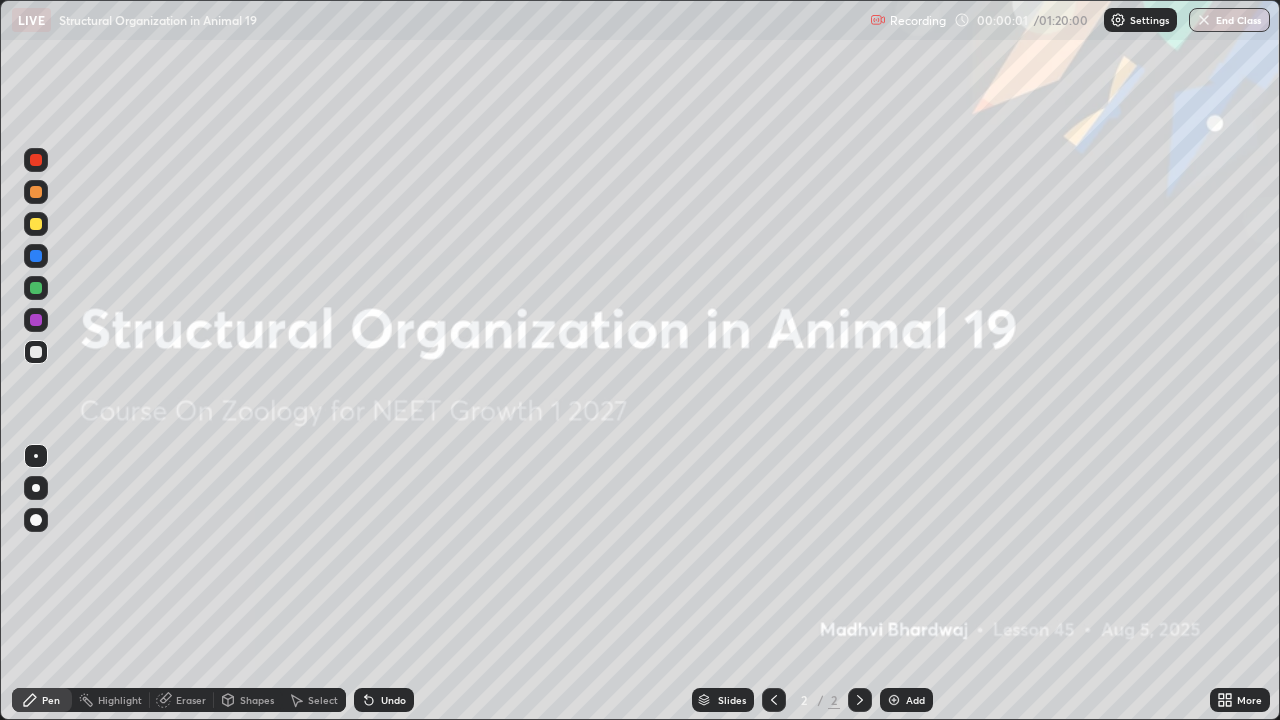 scroll, scrollTop: 99280, scrollLeft: 98720, axis: both 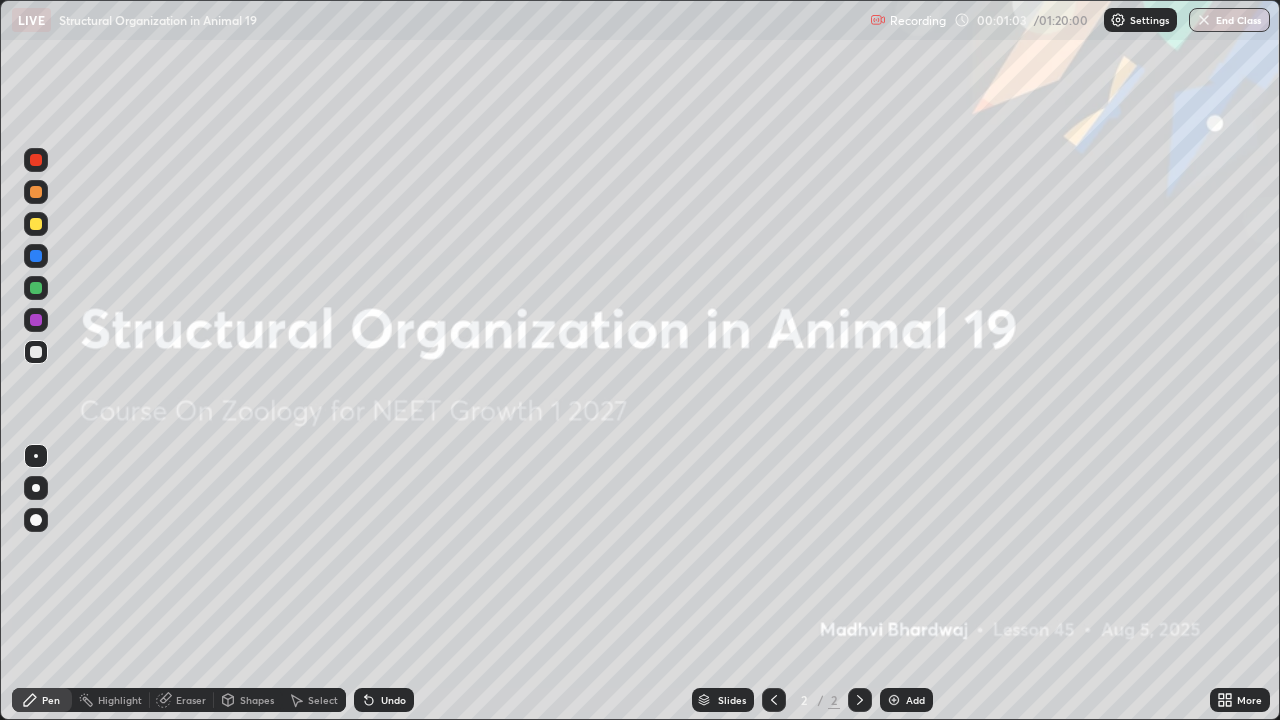 click on "Add" at bounding box center (906, 700) 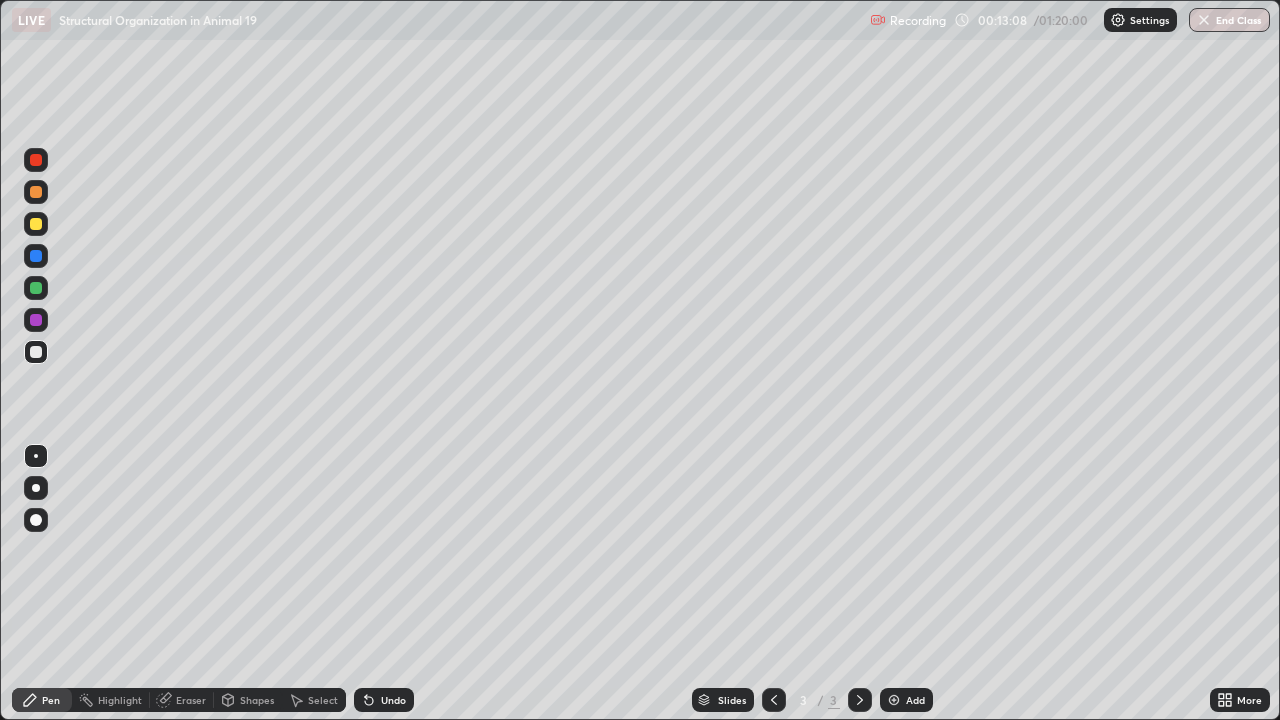click at bounding box center (36, 224) 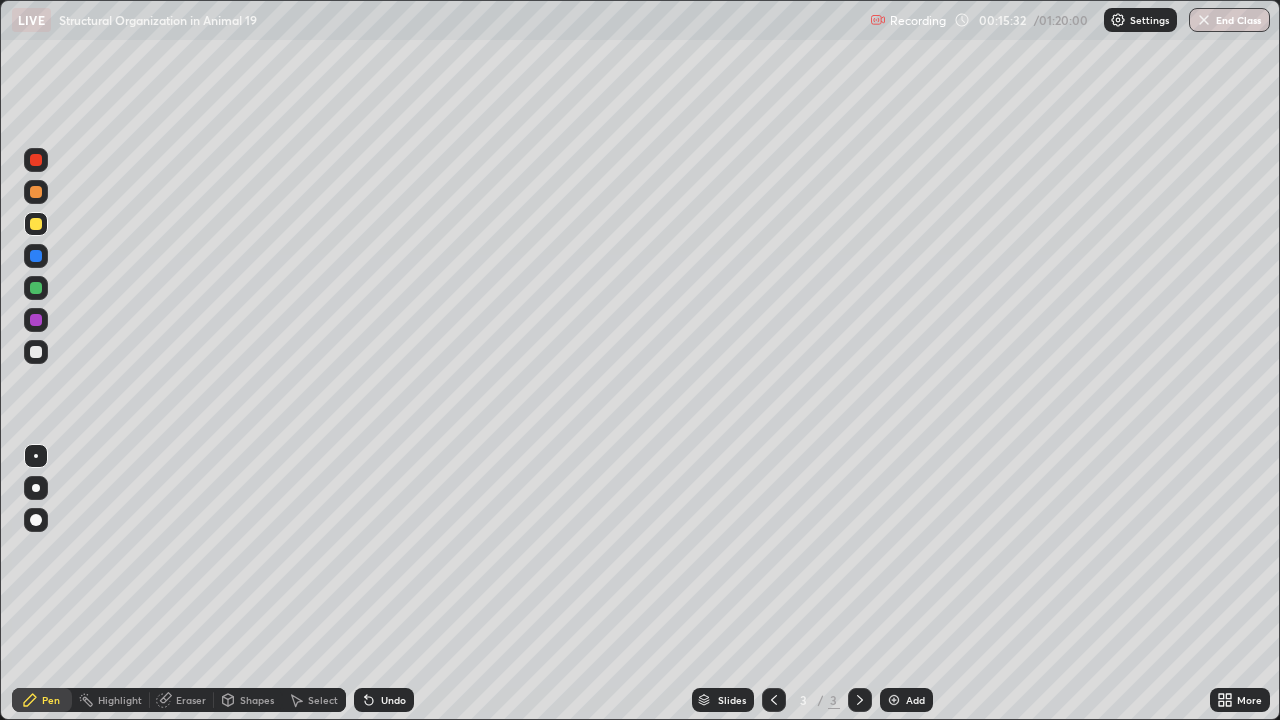 click at bounding box center (36, 352) 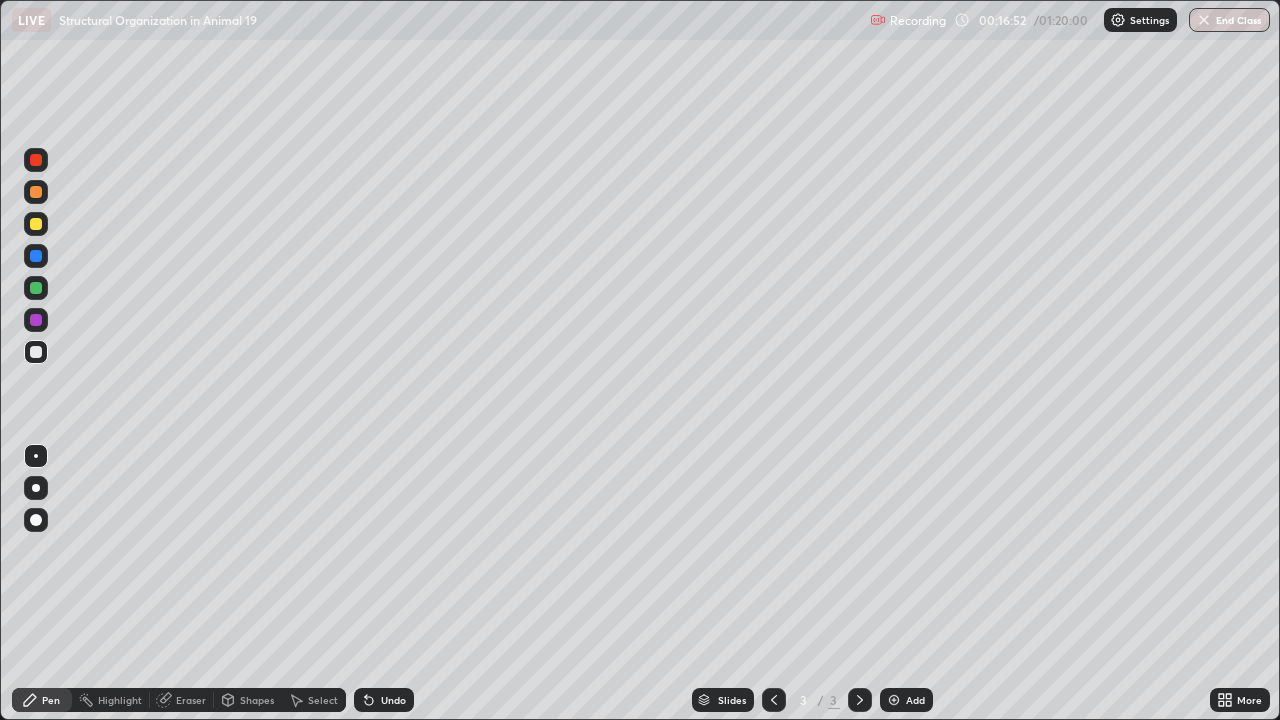 click at bounding box center [894, 700] 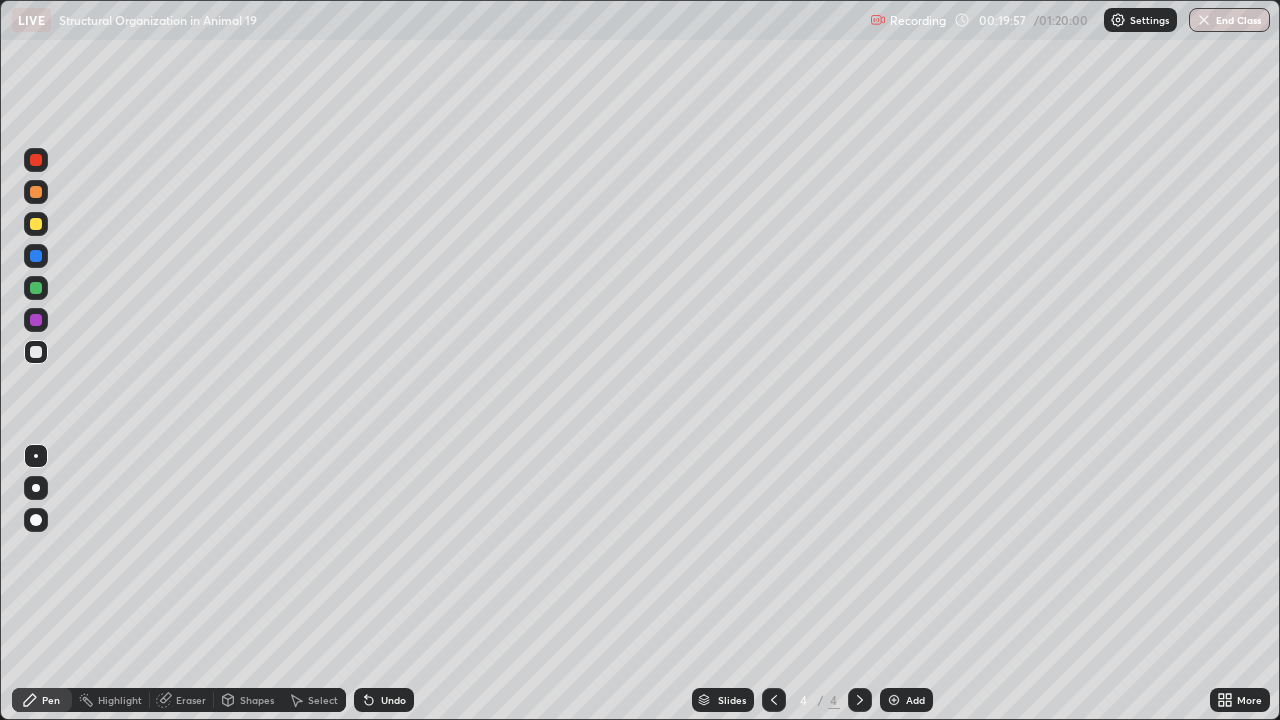 click at bounding box center [36, 224] 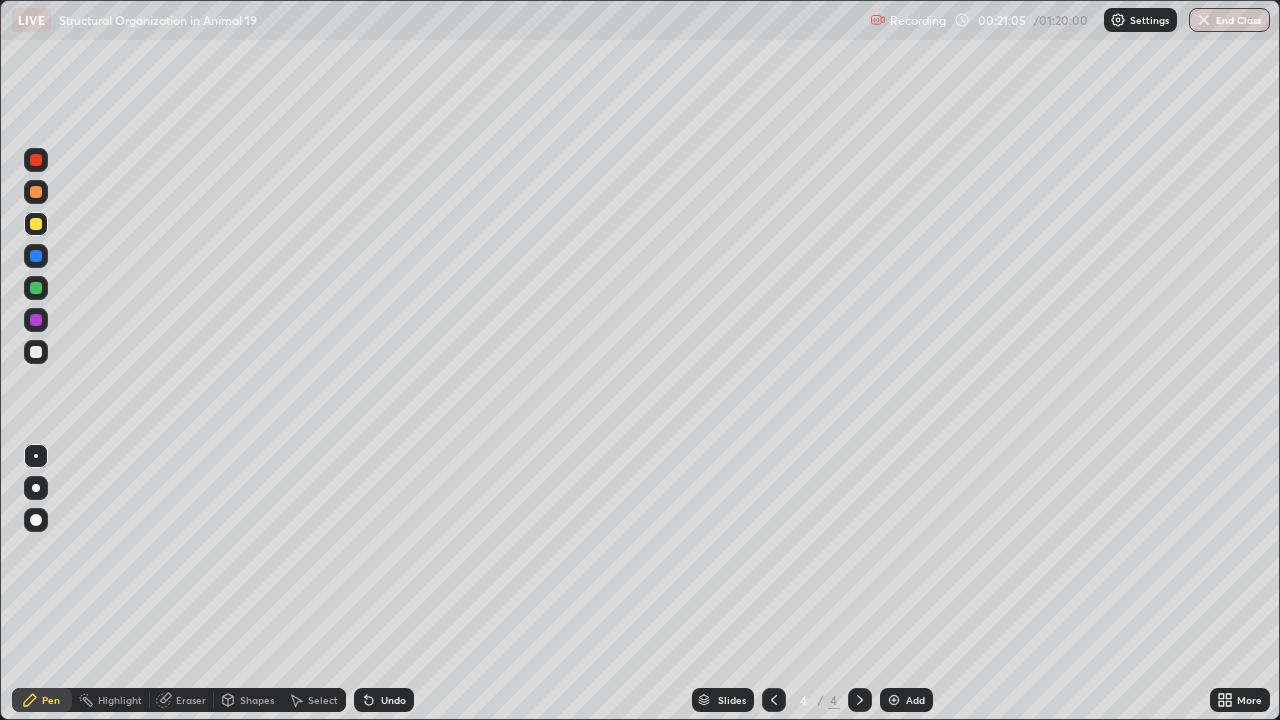 click on "Undo" at bounding box center [384, 700] 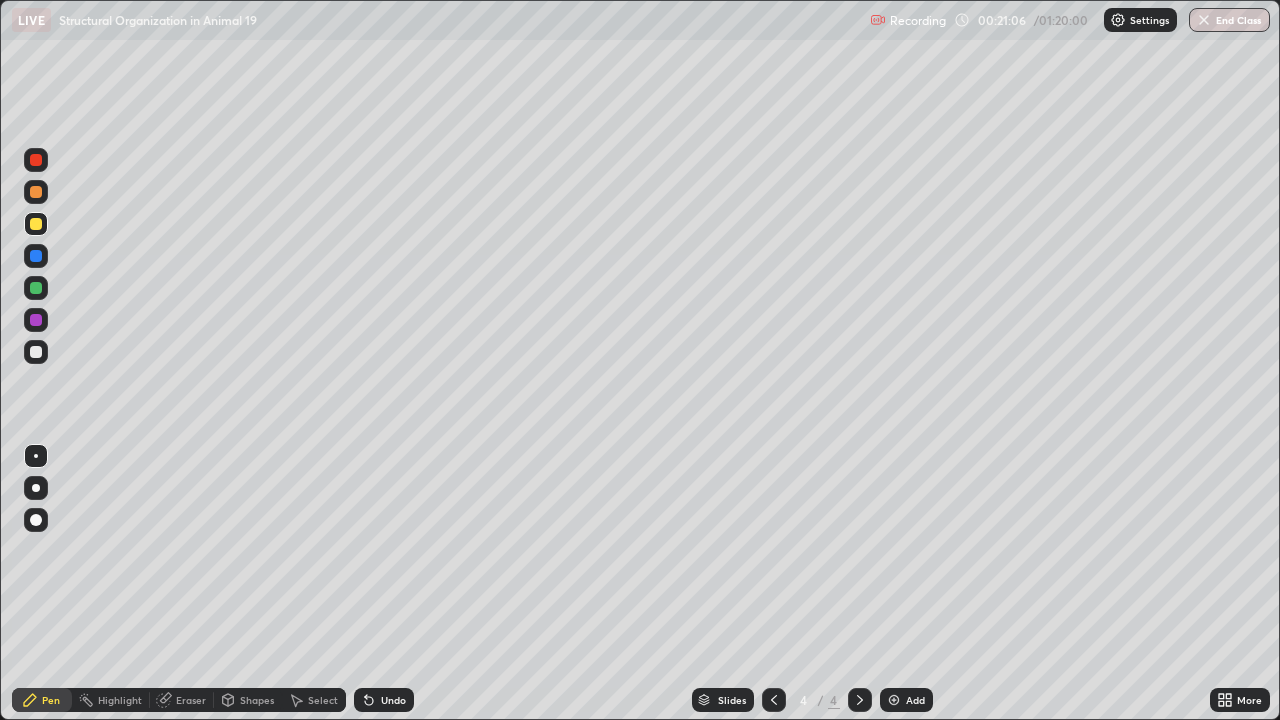 click on "Undo" at bounding box center [384, 700] 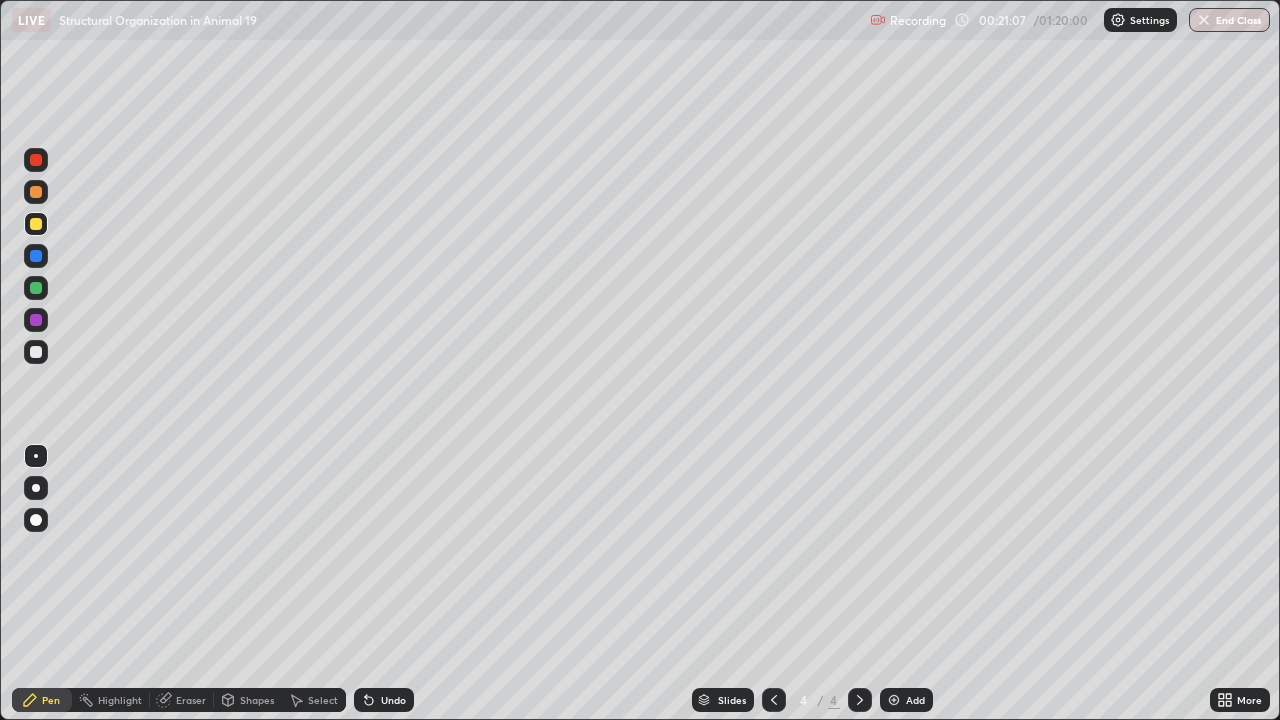 click on "Undo" at bounding box center (384, 700) 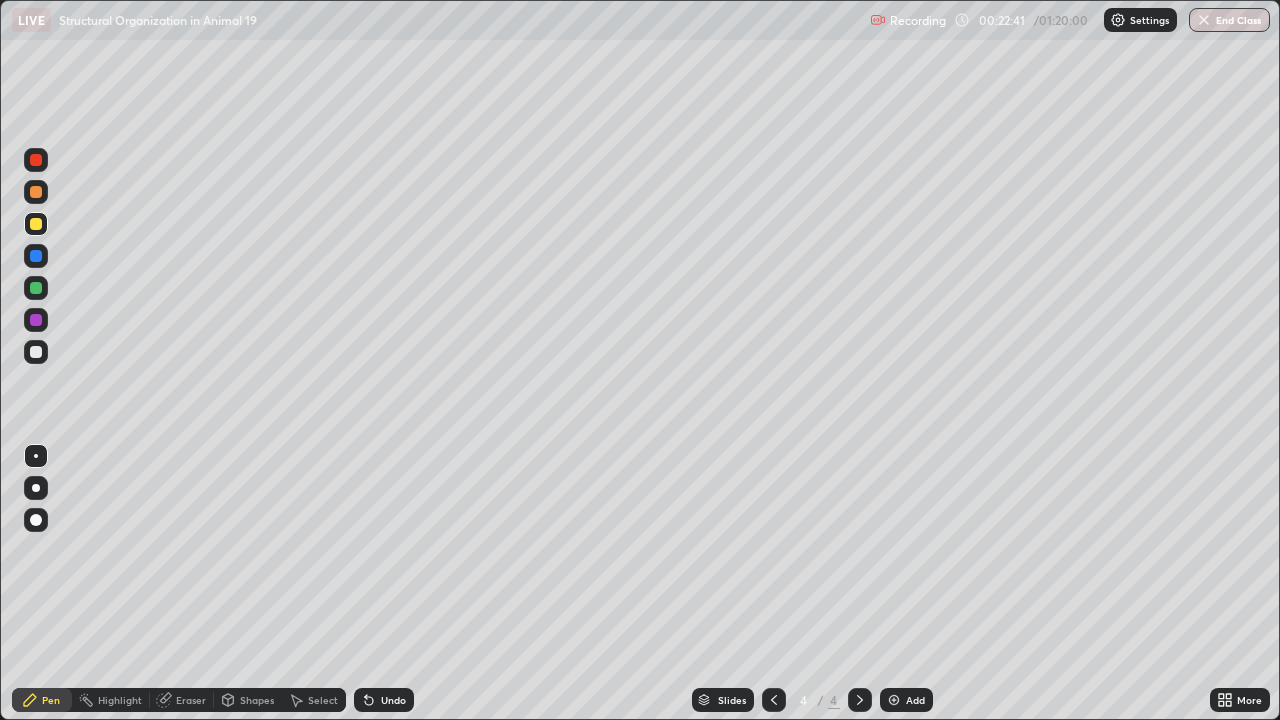 click at bounding box center [36, 160] 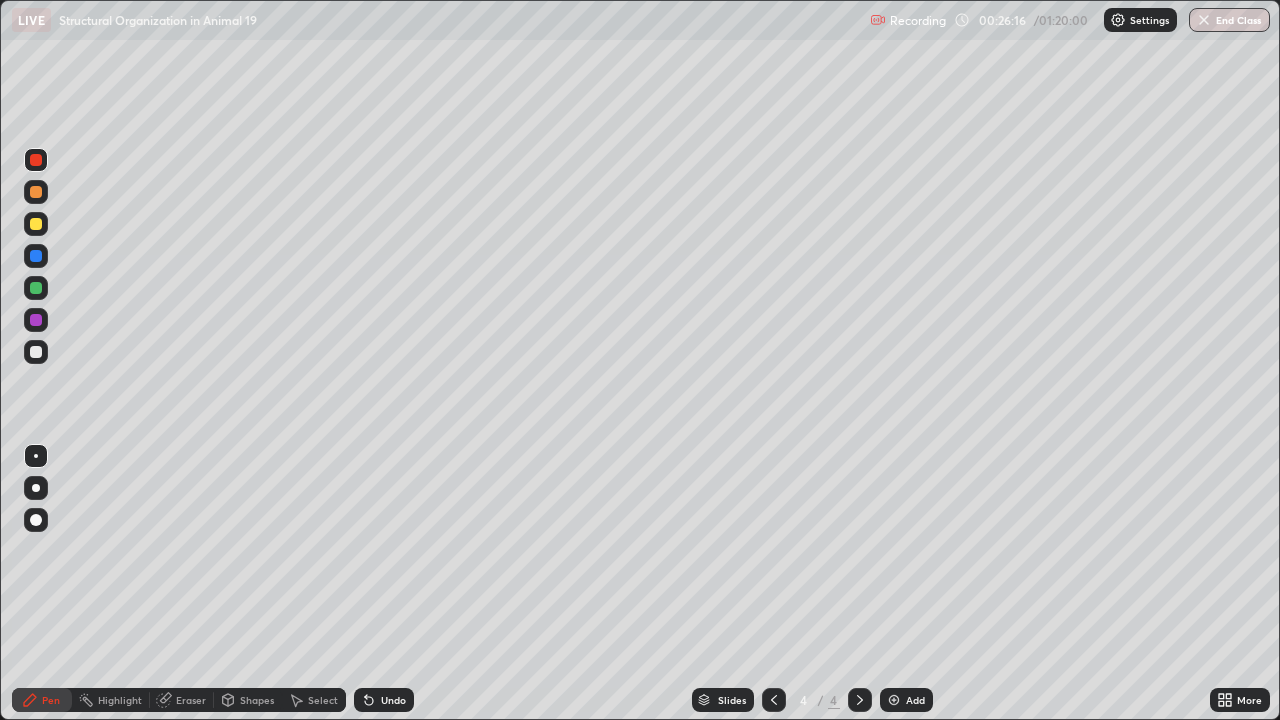 click on "Add" at bounding box center (915, 700) 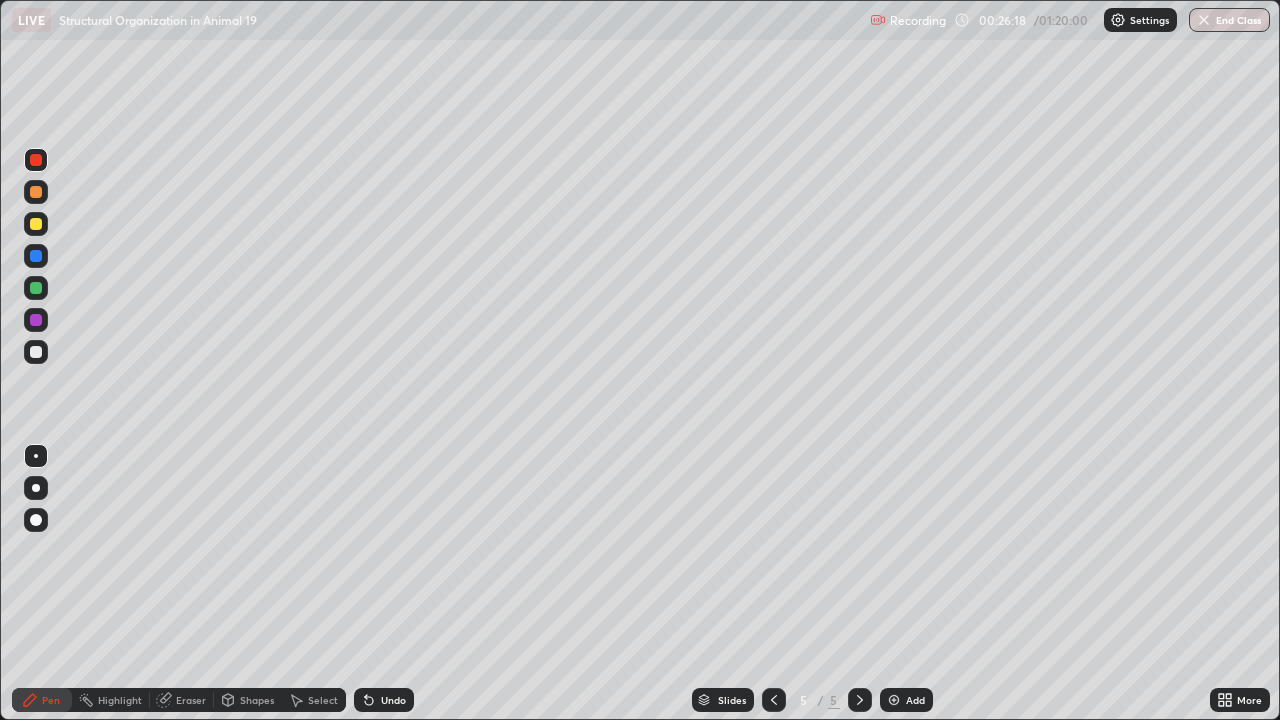 click at bounding box center [36, 224] 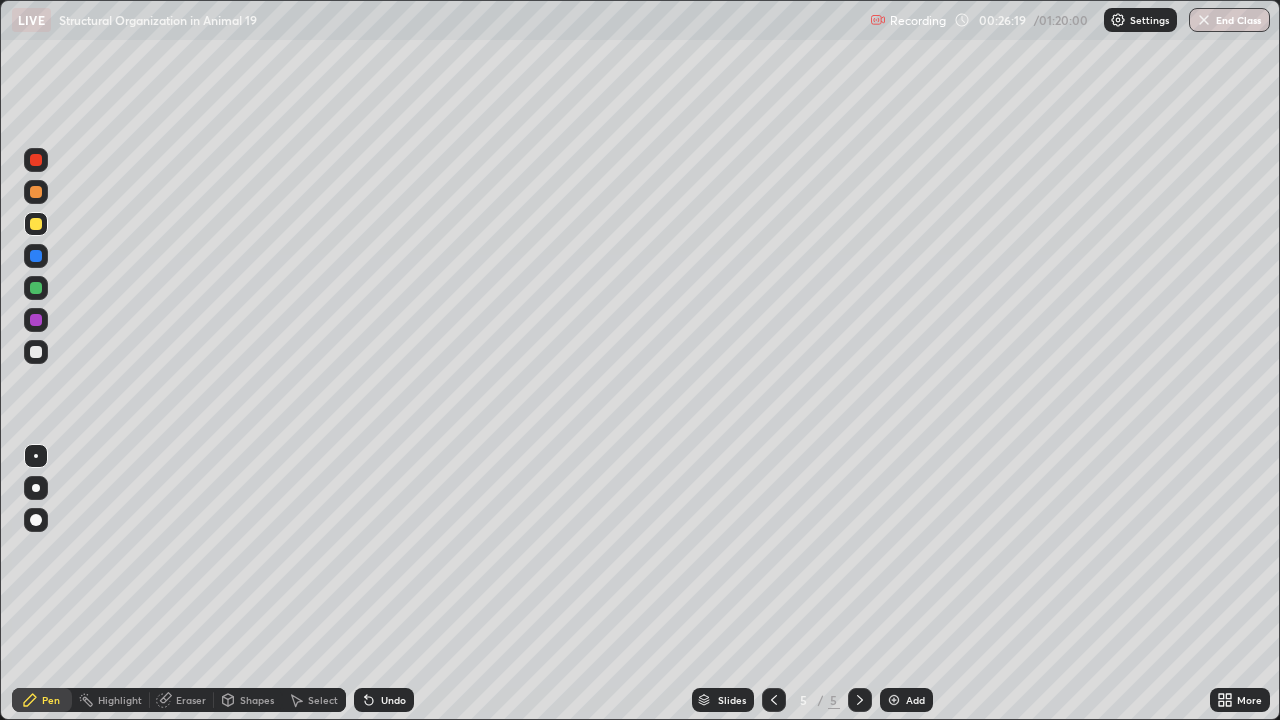 click on "Erase all" at bounding box center [36, 360] 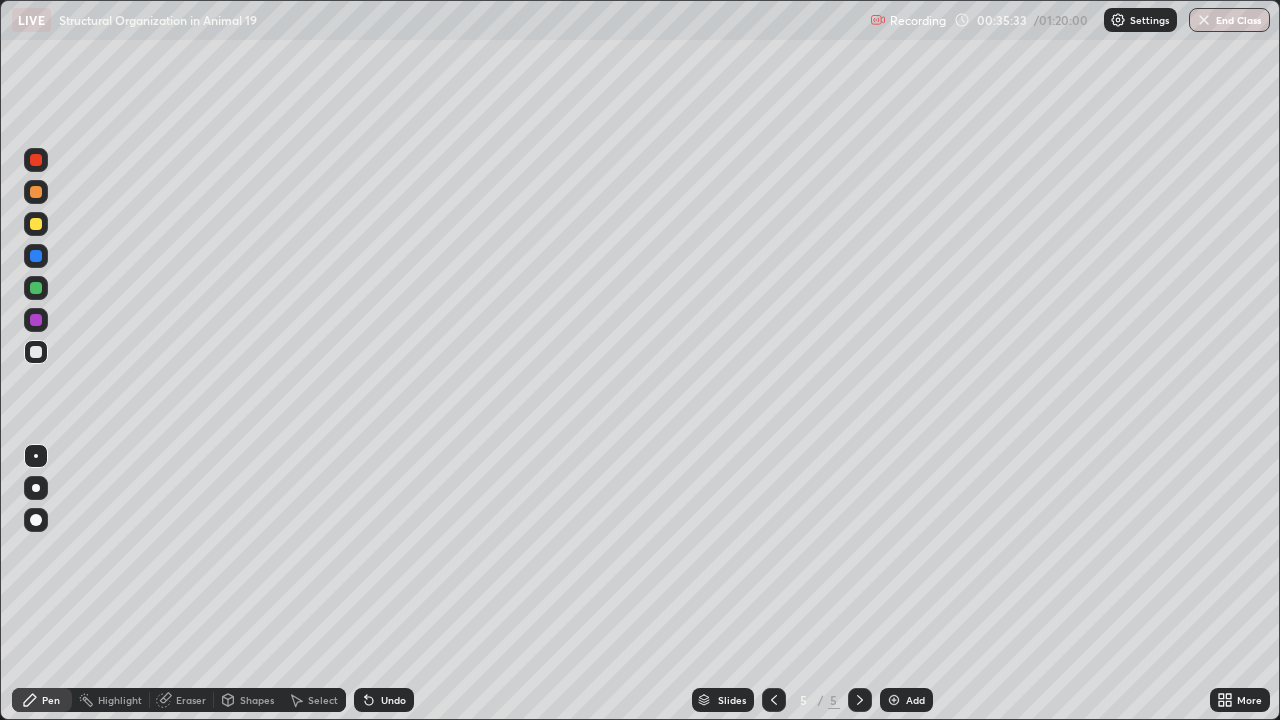 click on "Add" at bounding box center [906, 700] 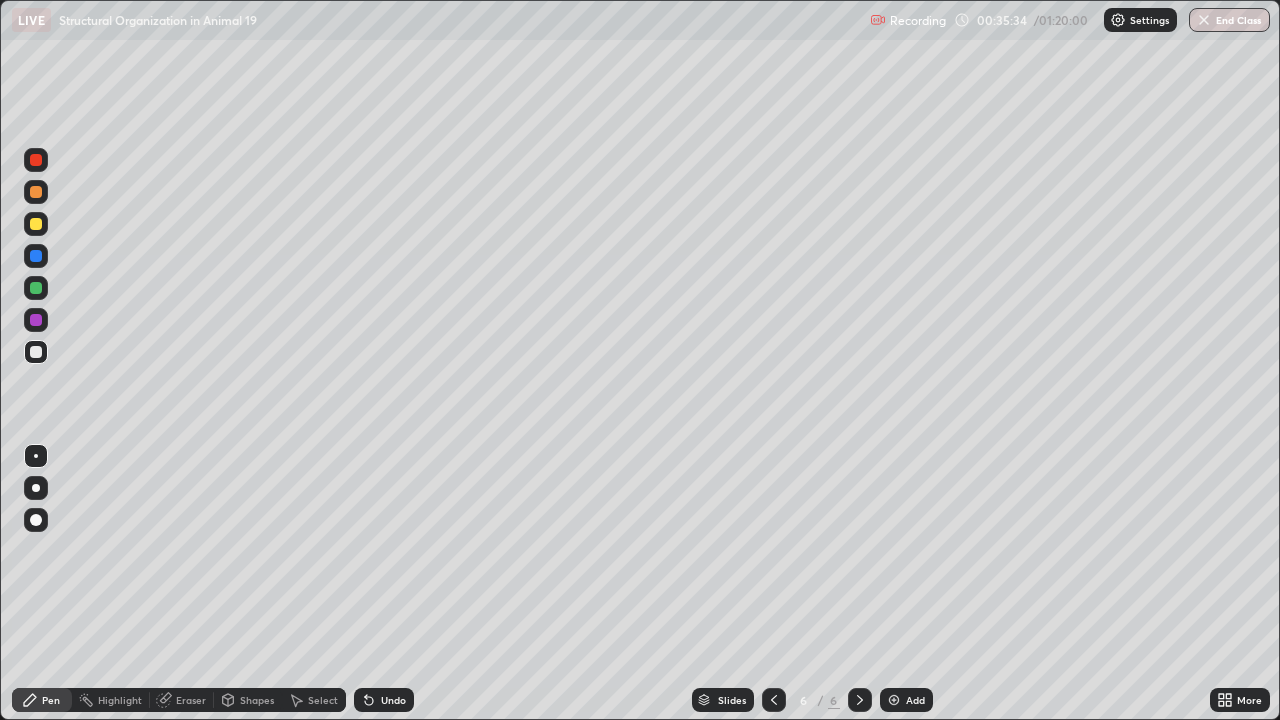 click at bounding box center (36, 192) 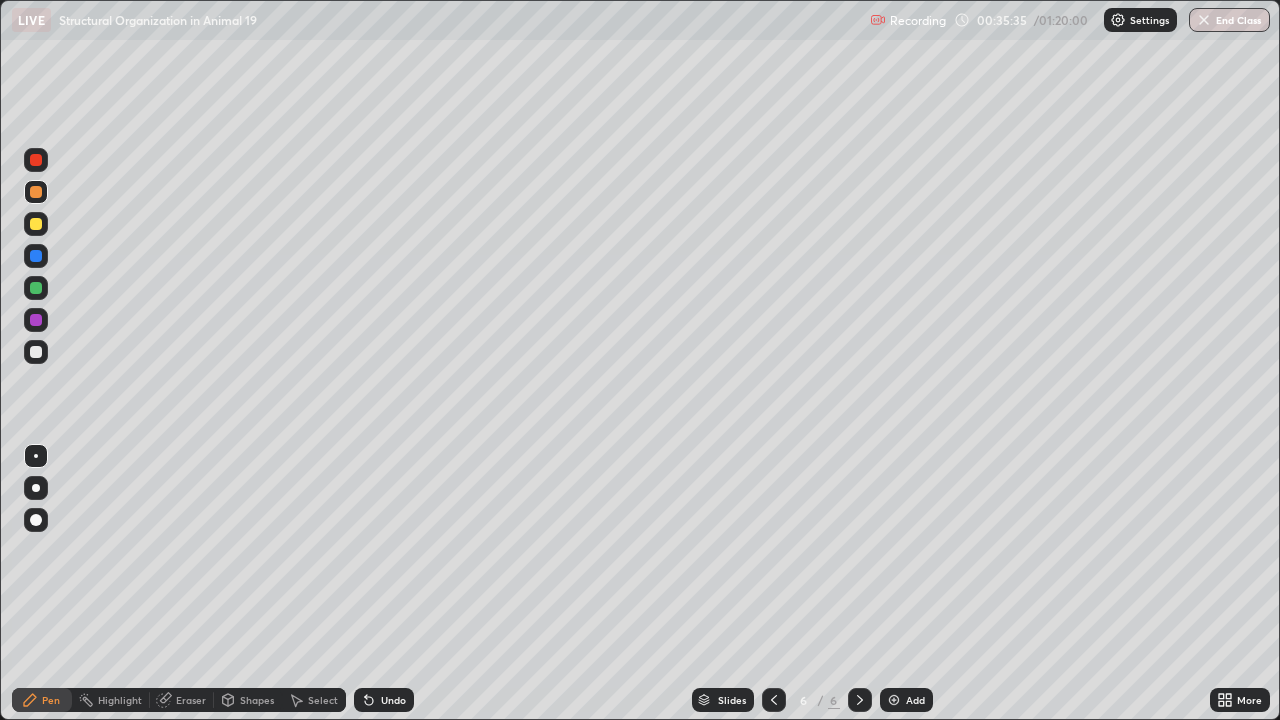 click at bounding box center (36, 224) 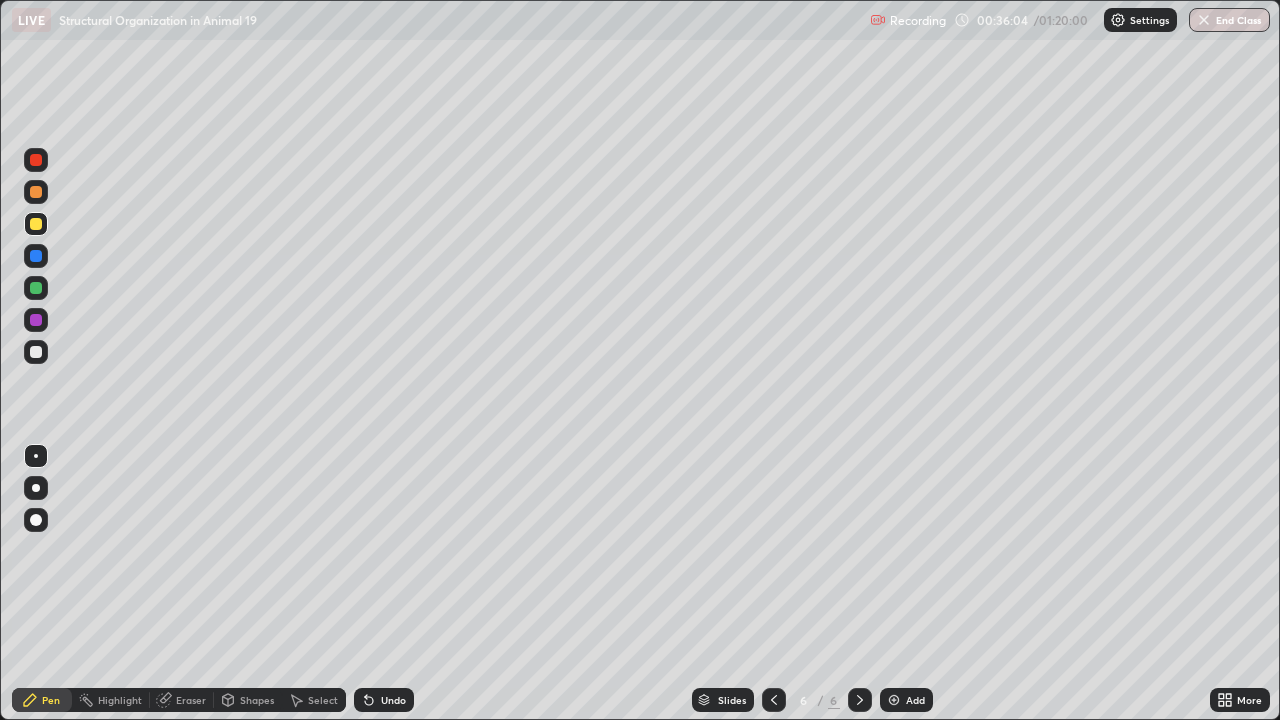 click on "Undo" at bounding box center [393, 700] 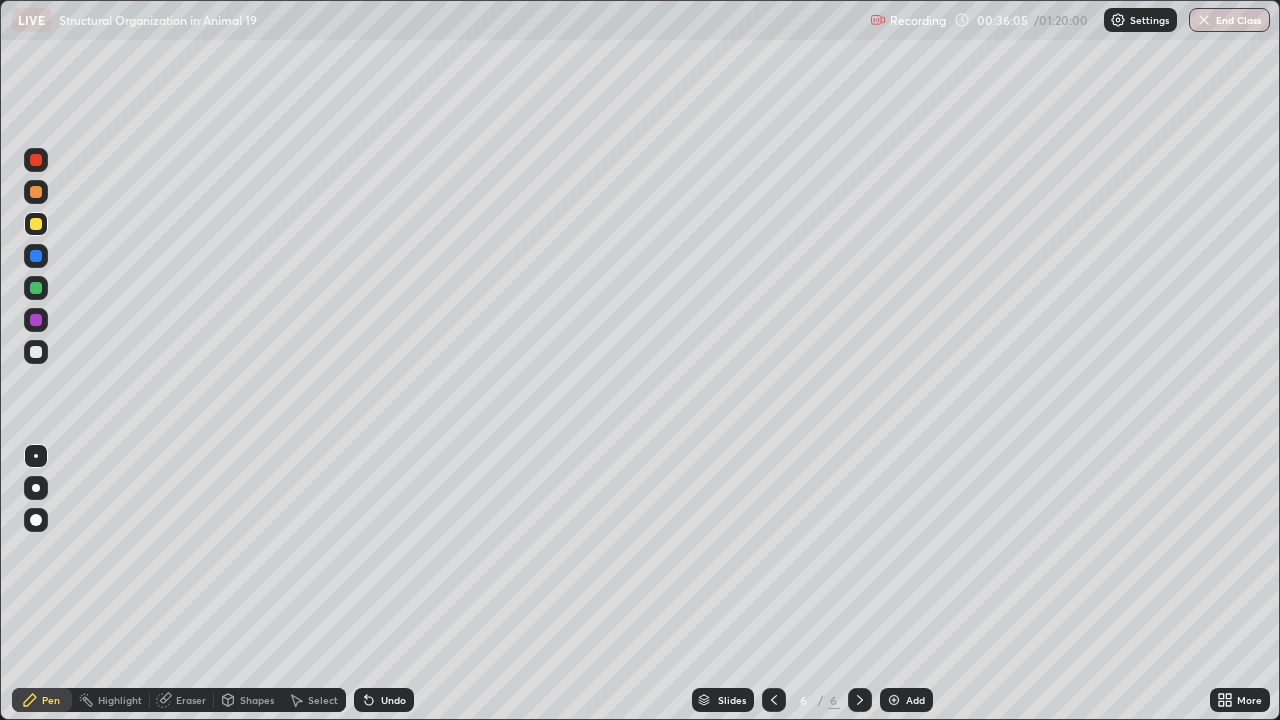 click on "Undo" at bounding box center (393, 700) 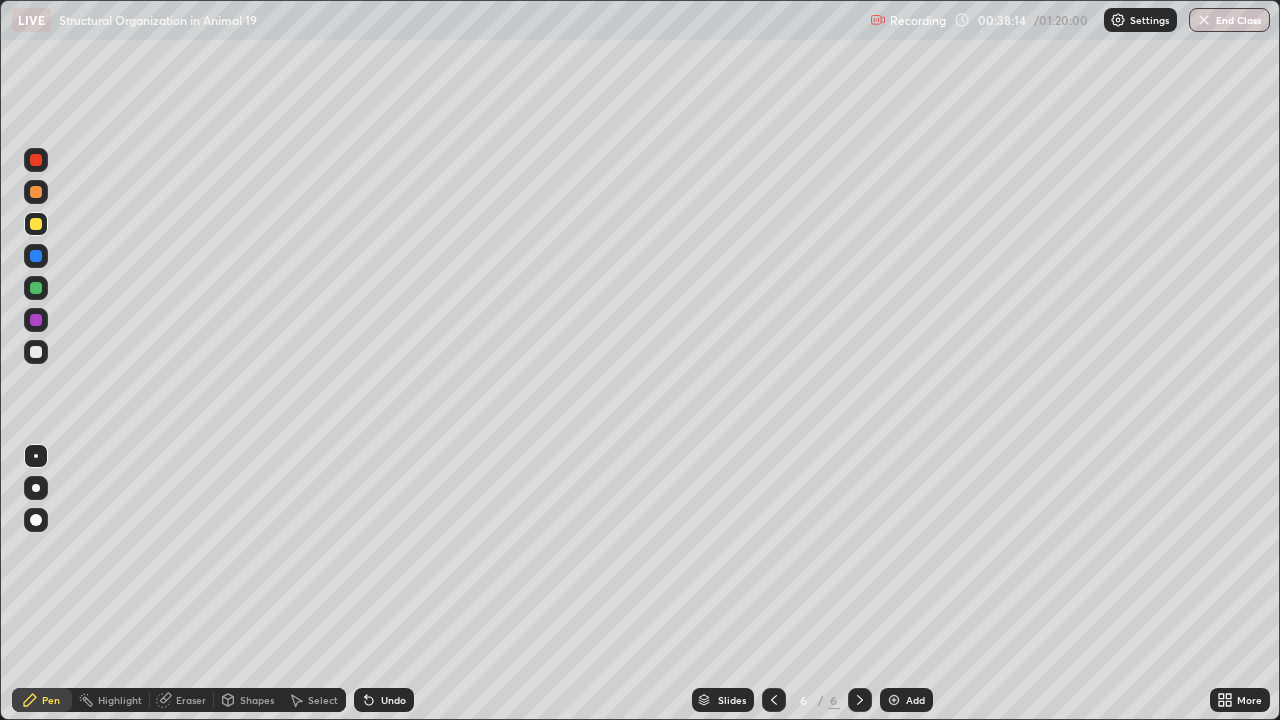 click at bounding box center (36, 160) 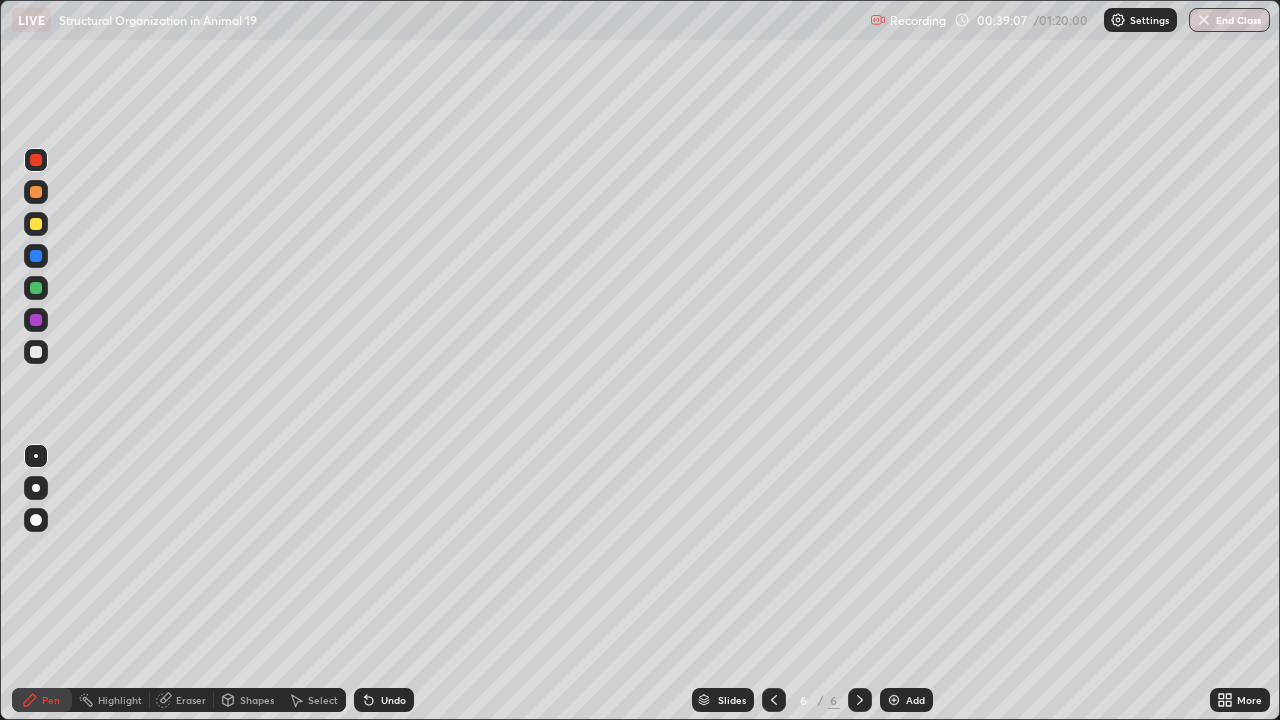 click on "Add" at bounding box center (915, 700) 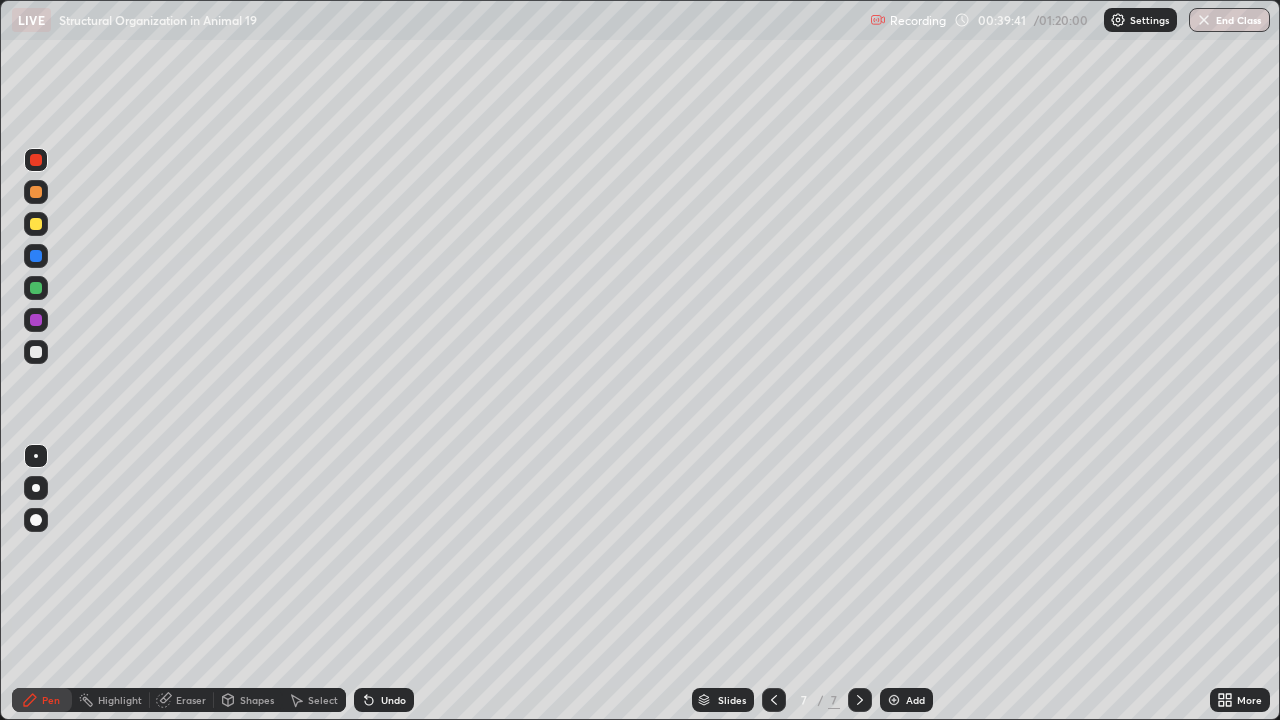 click on "Undo" at bounding box center (384, 700) 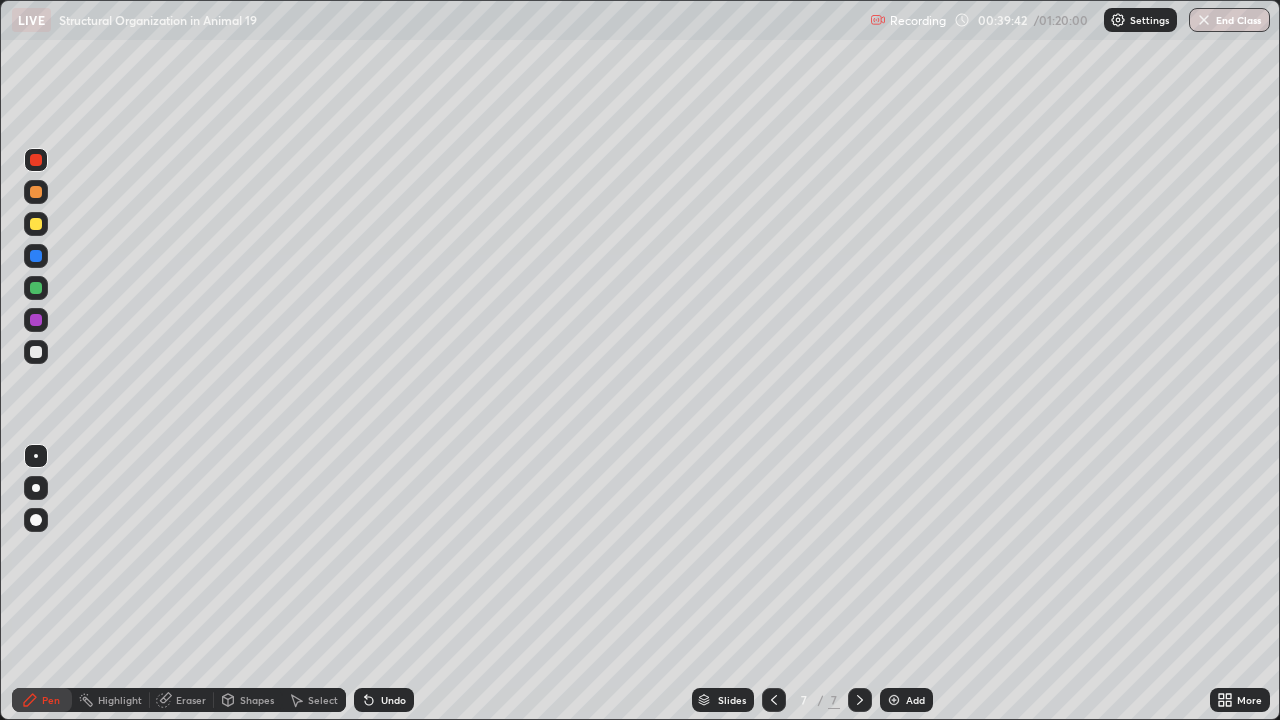 click on "Undo" at bounding box center [384, 700] 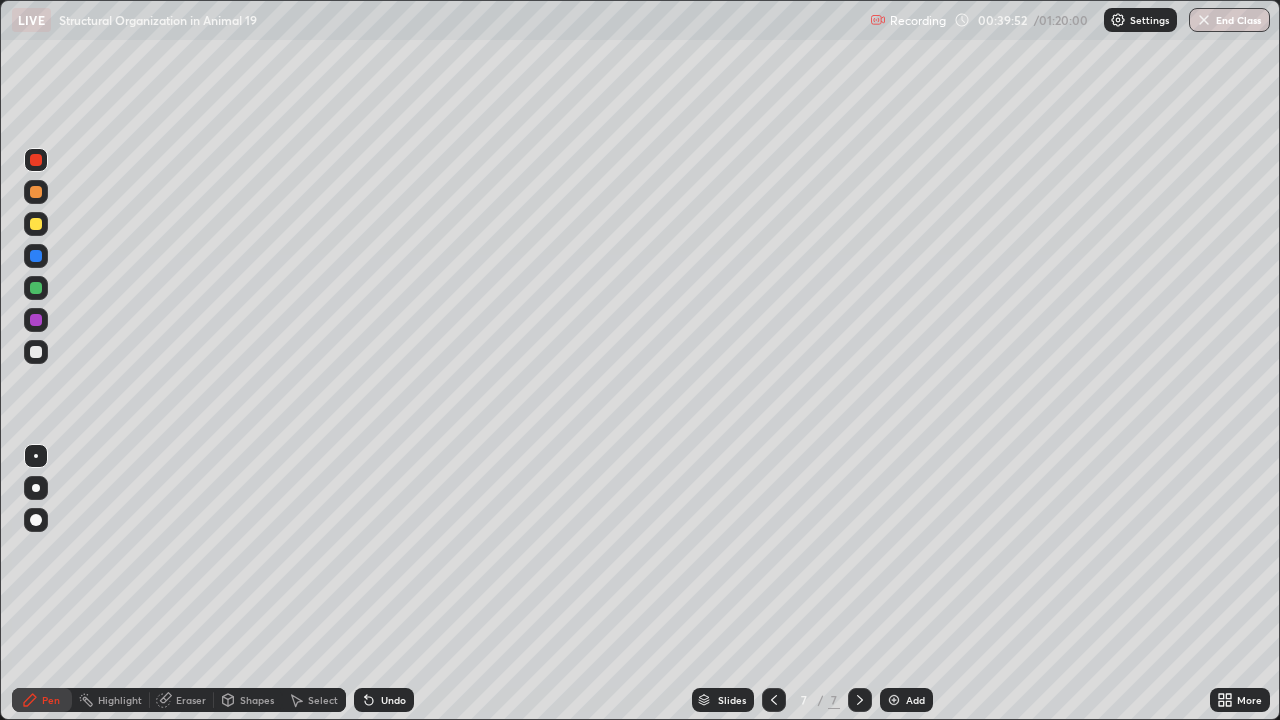 click at bounding box center [36, 352] 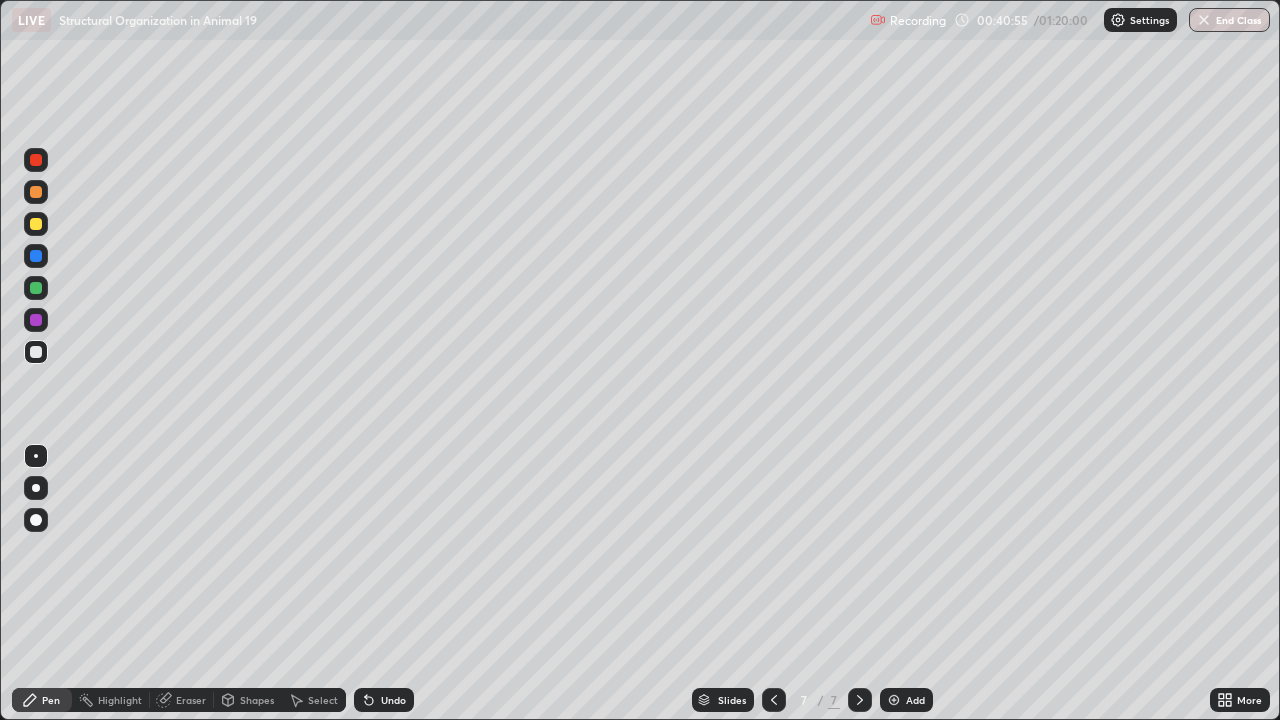 click on "Add" at bounding box center [915, 700] 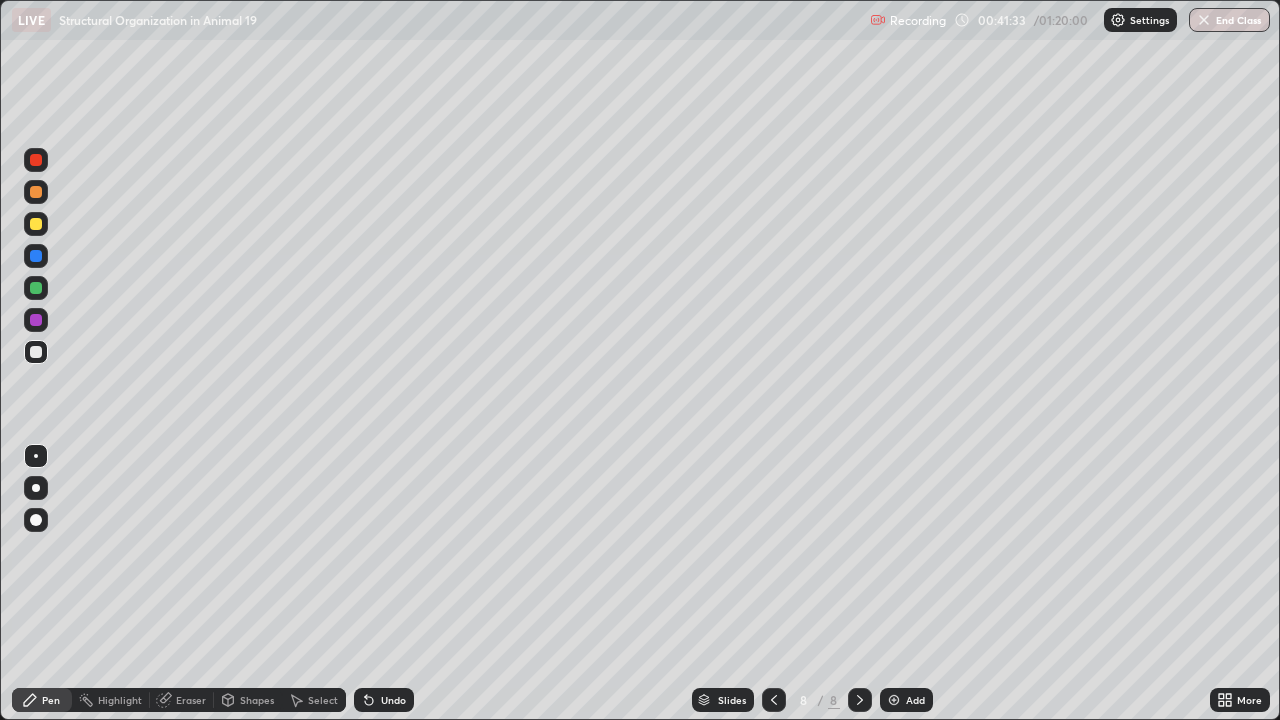 click on "Undo" at bounding box center [393, 700] 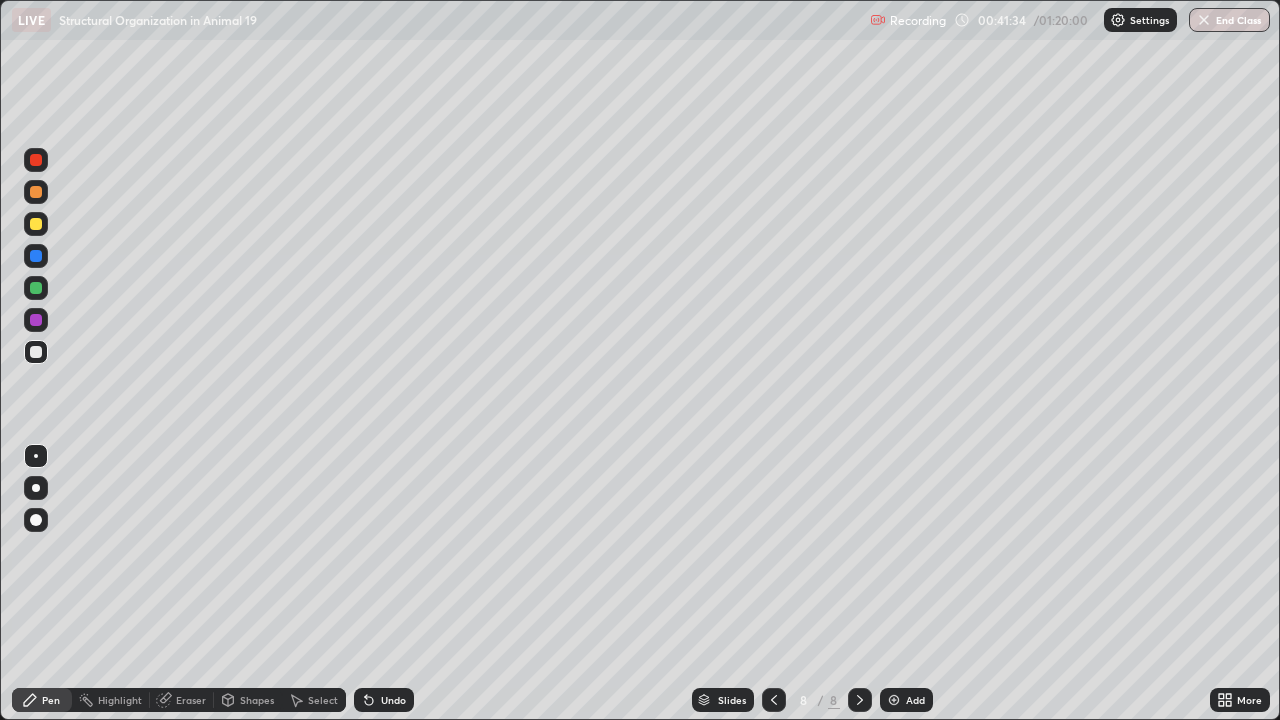 click on "Undo" at bounding box center (384, 700) 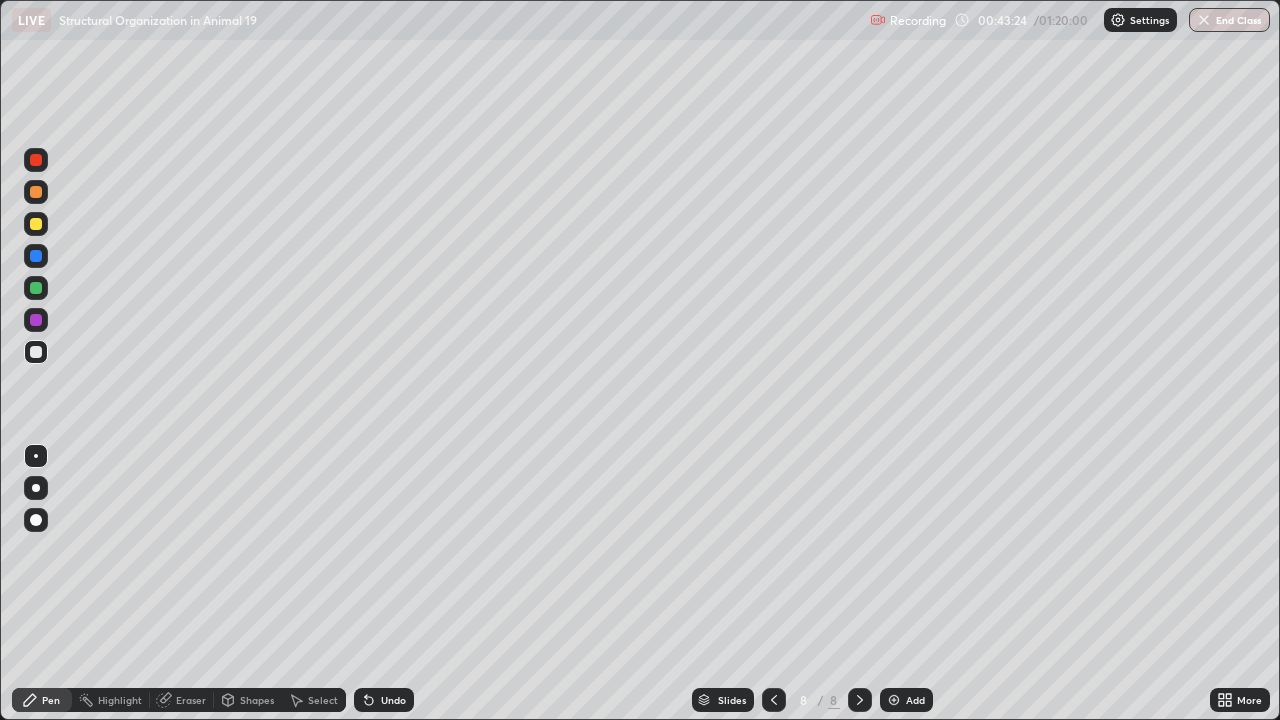 click at bounding box center [36, 224] 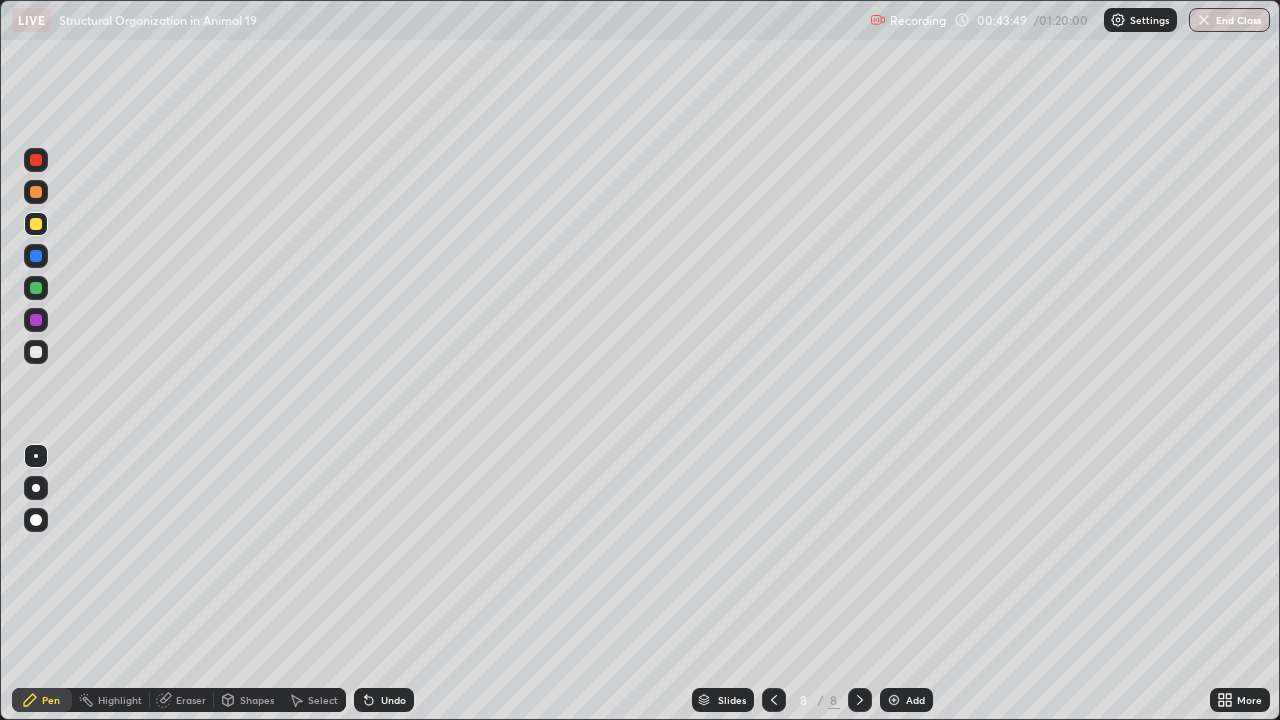 click at bounding box center [36, 352] 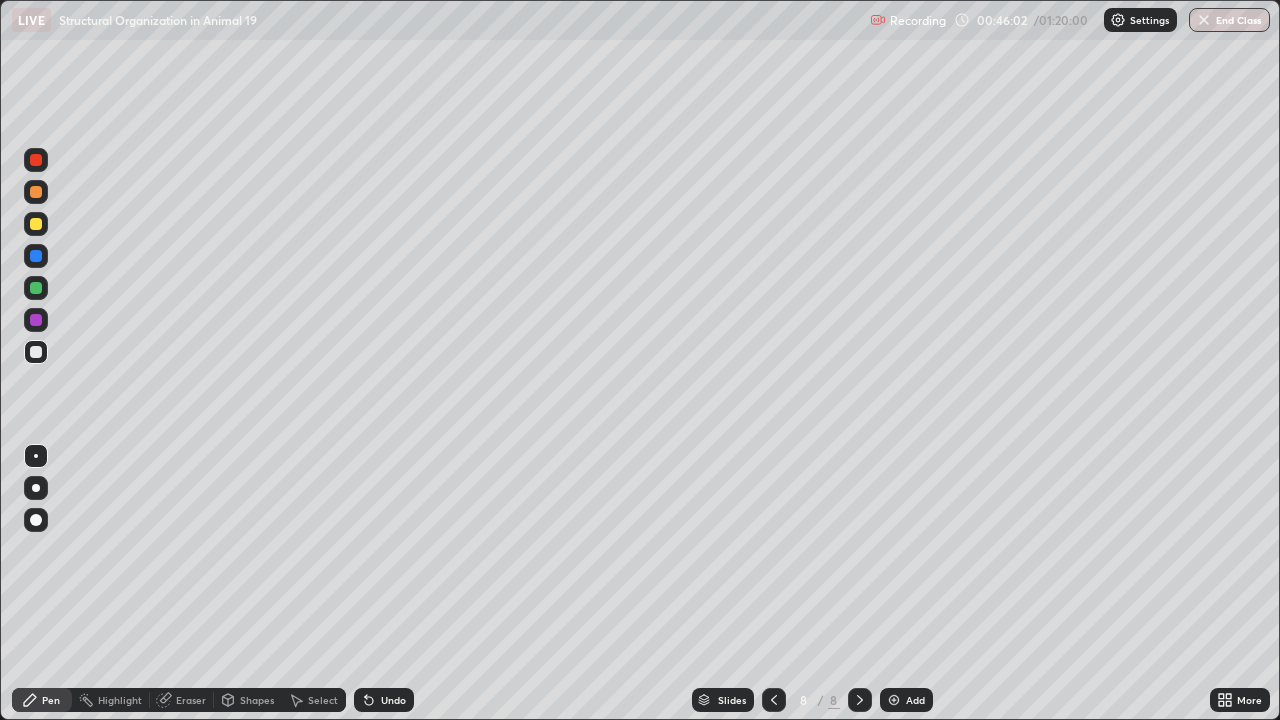 click on "Add" at bounding box center (915, 700) 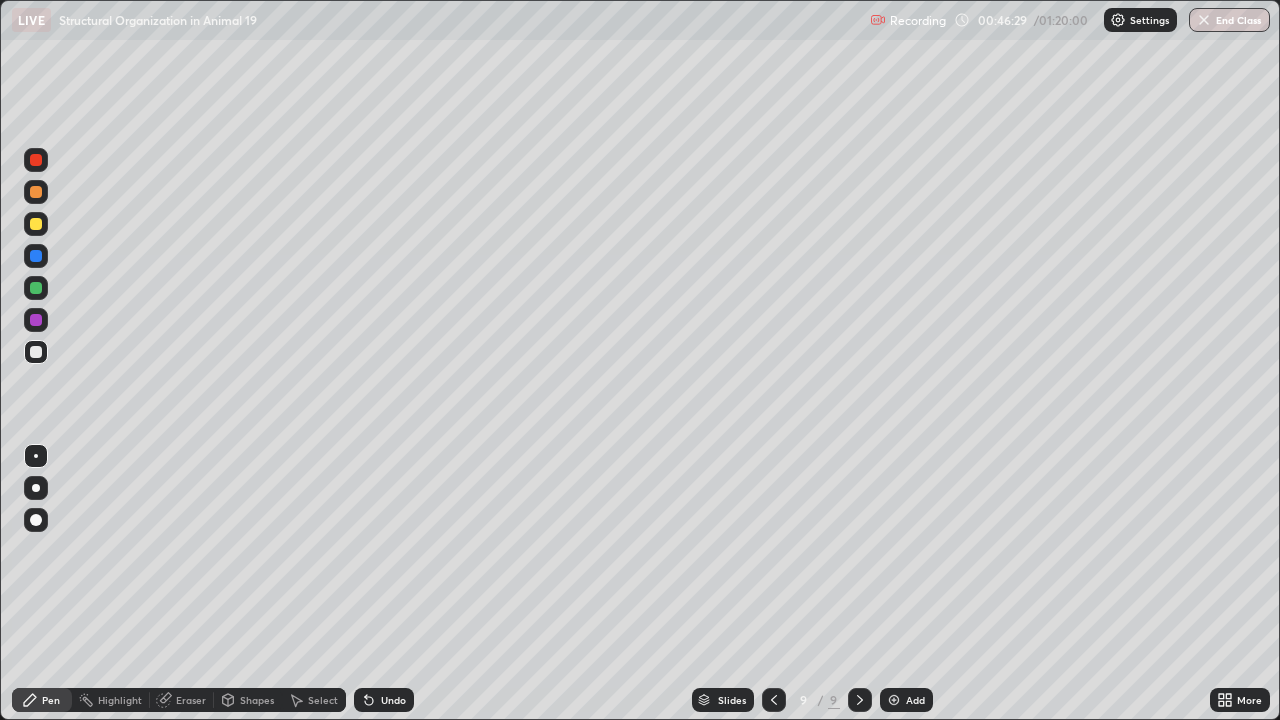 click 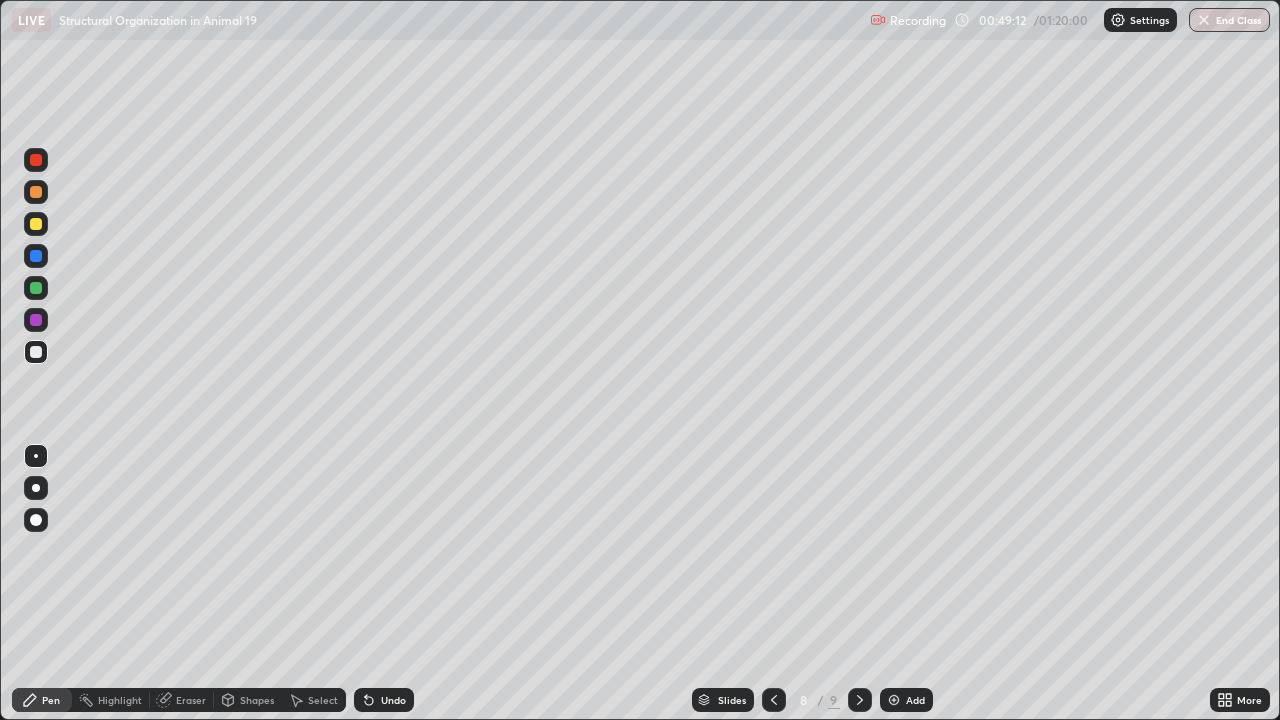 click at bounding box center (36, 224) 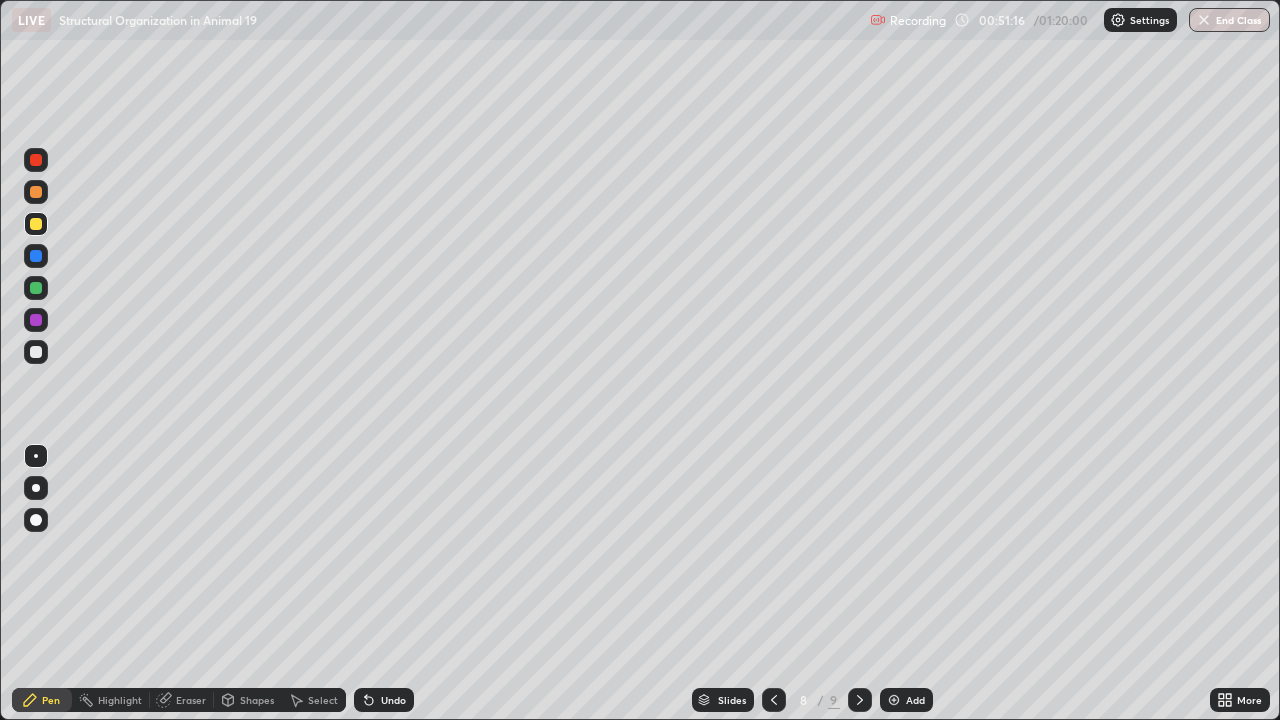 click at bounding box center (36, 160) 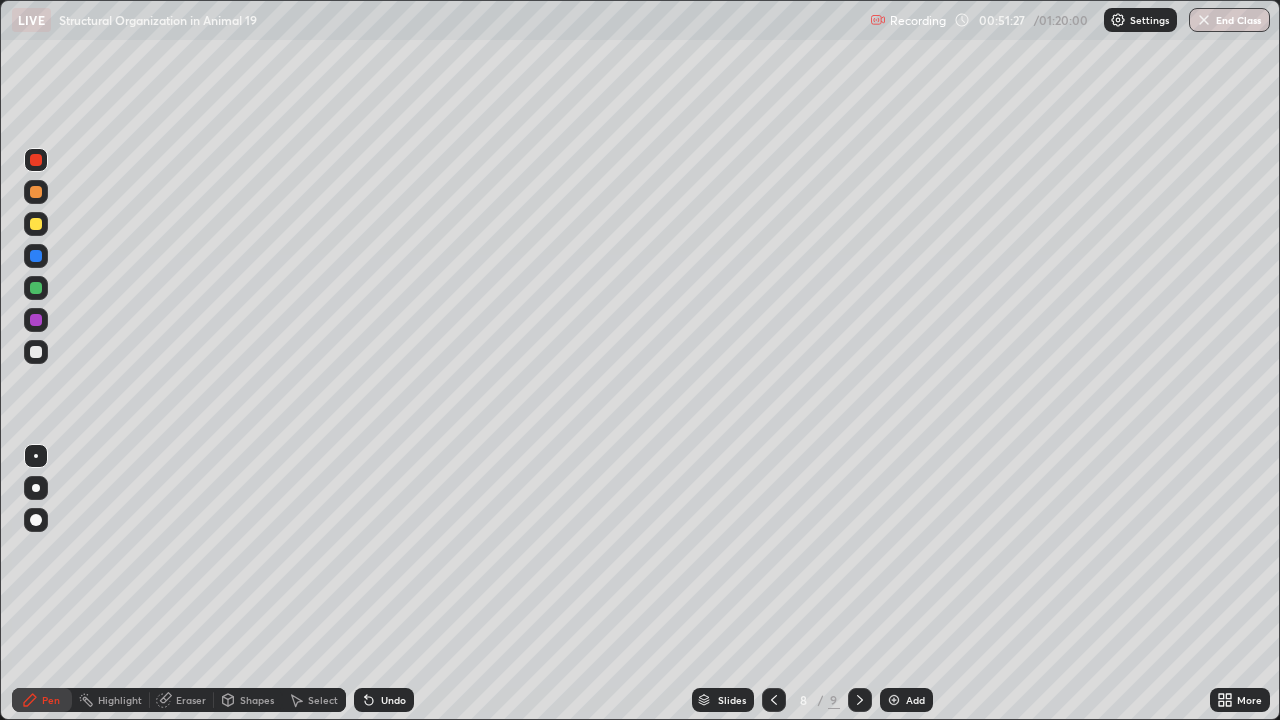 click on "Add" at bounding box center (906, 700) 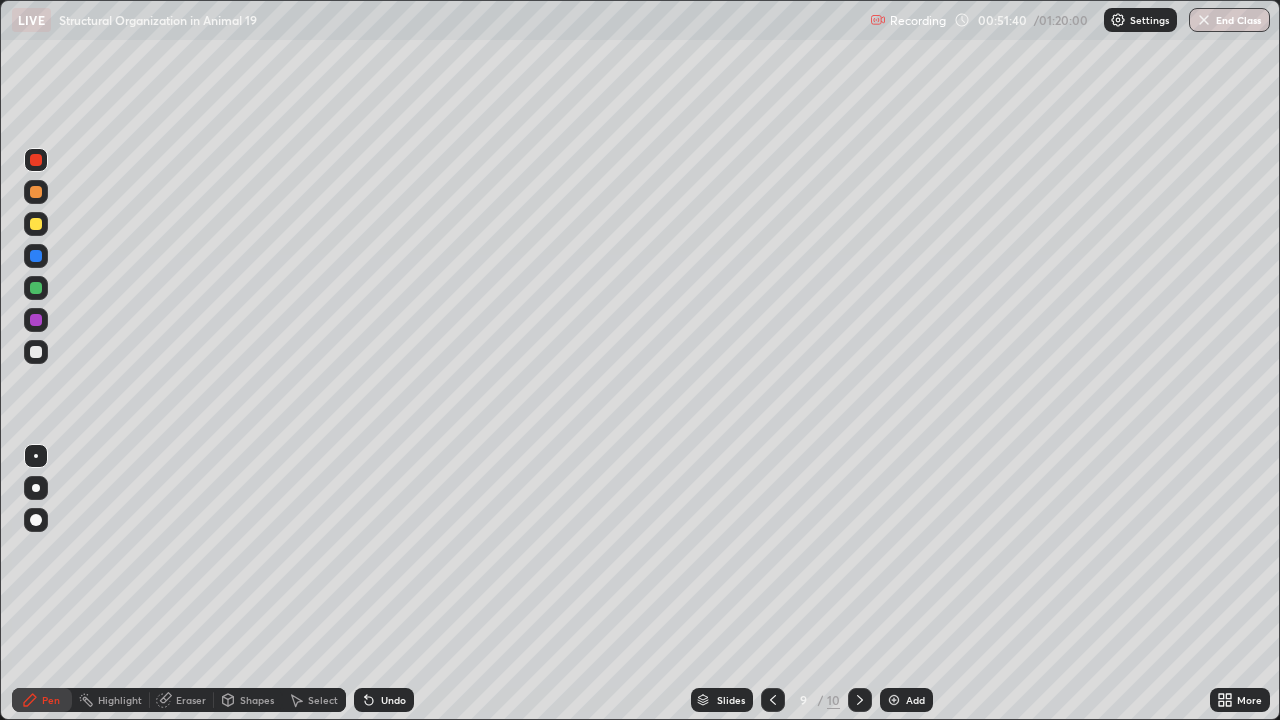 click at bounding box center (36, 352) 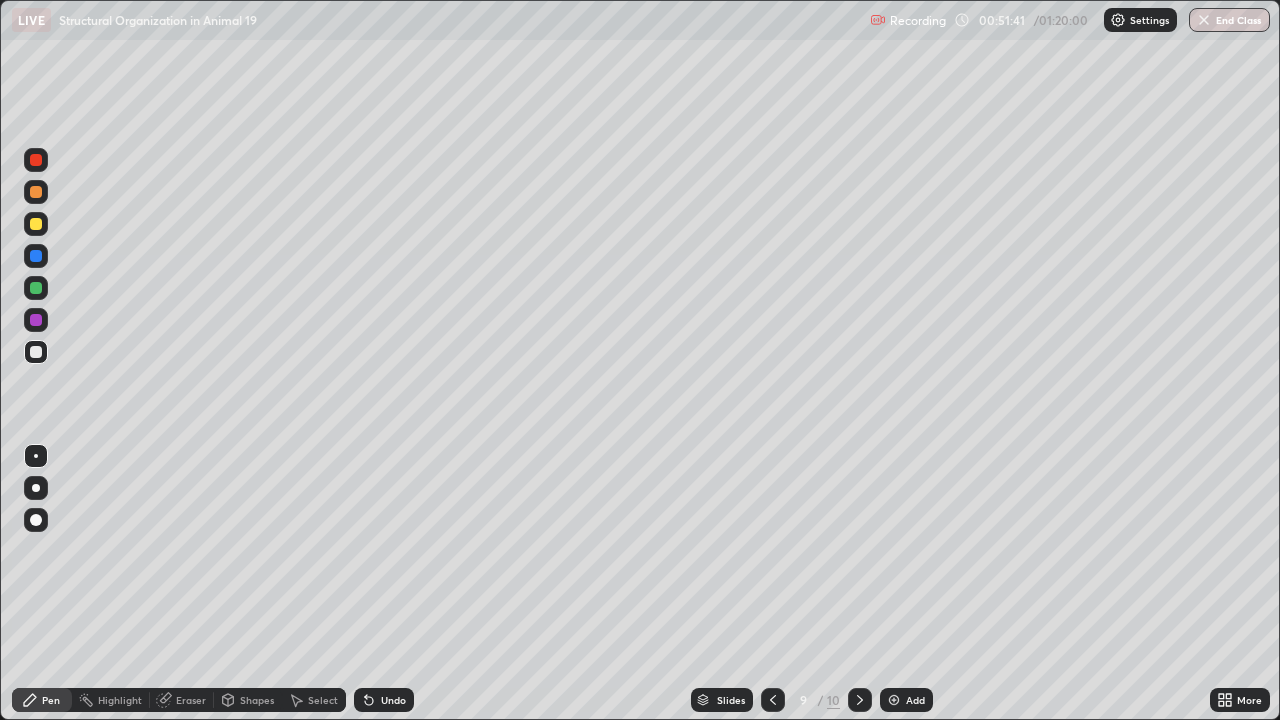 click at bounding box center [36, 160] 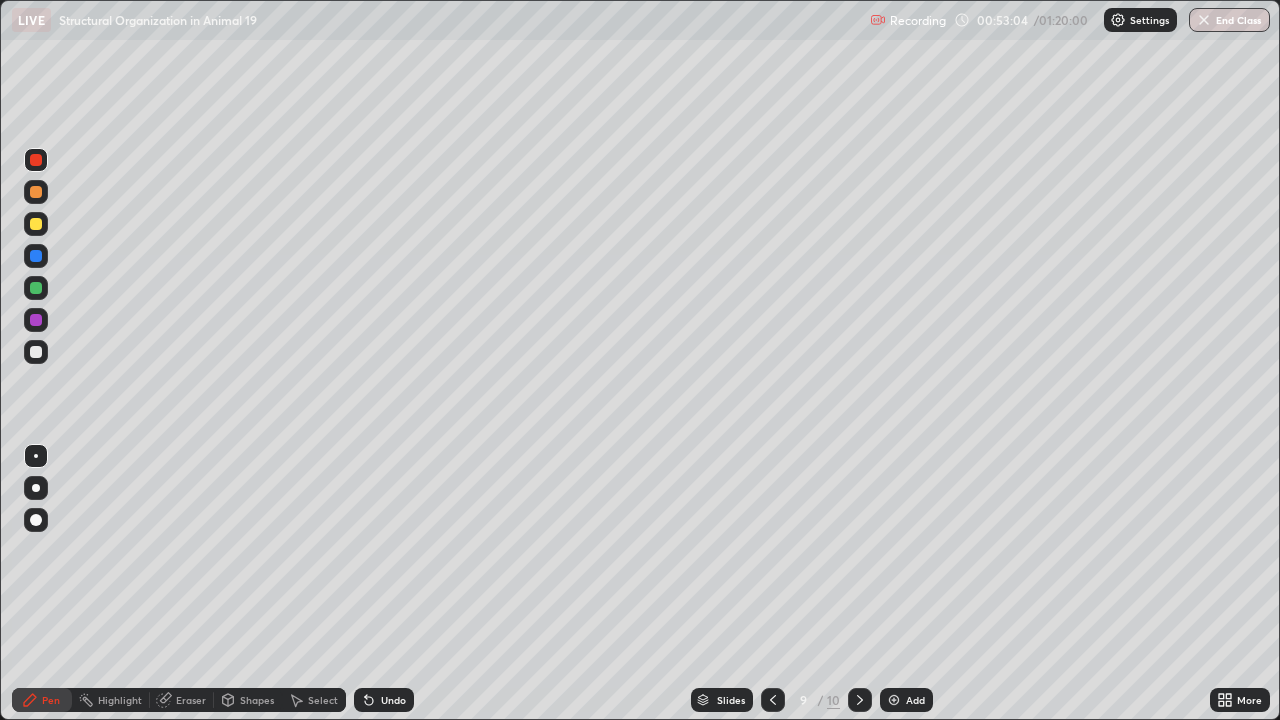 click at bounding box center (36, 352) 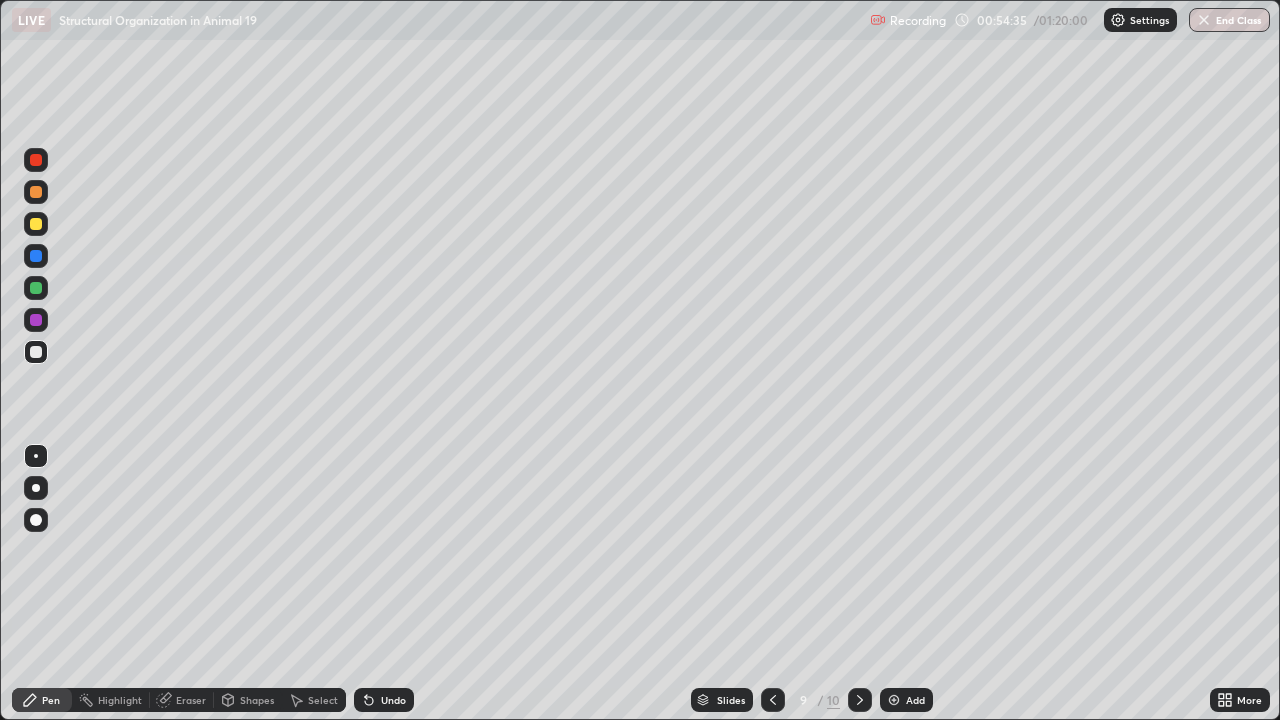 click at bounding box center [36, 160] 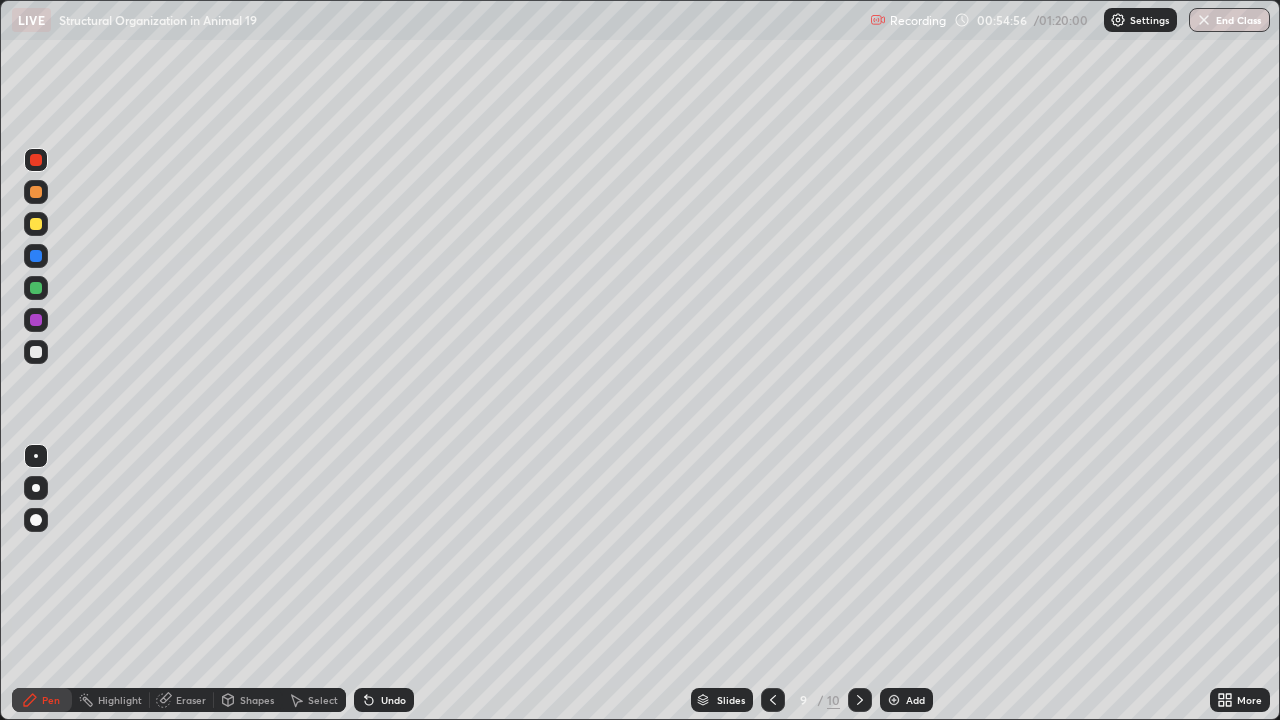 click at bounding box center (36, 224) 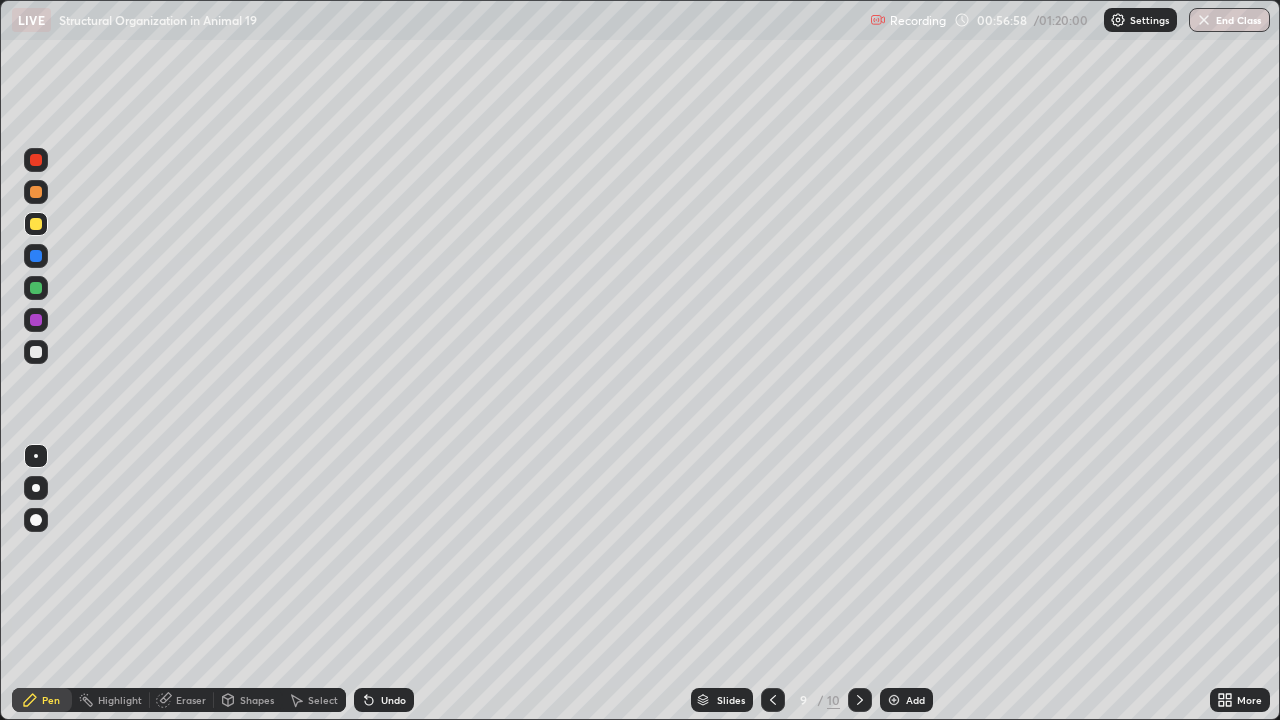 click at bounding box center [36, 192] 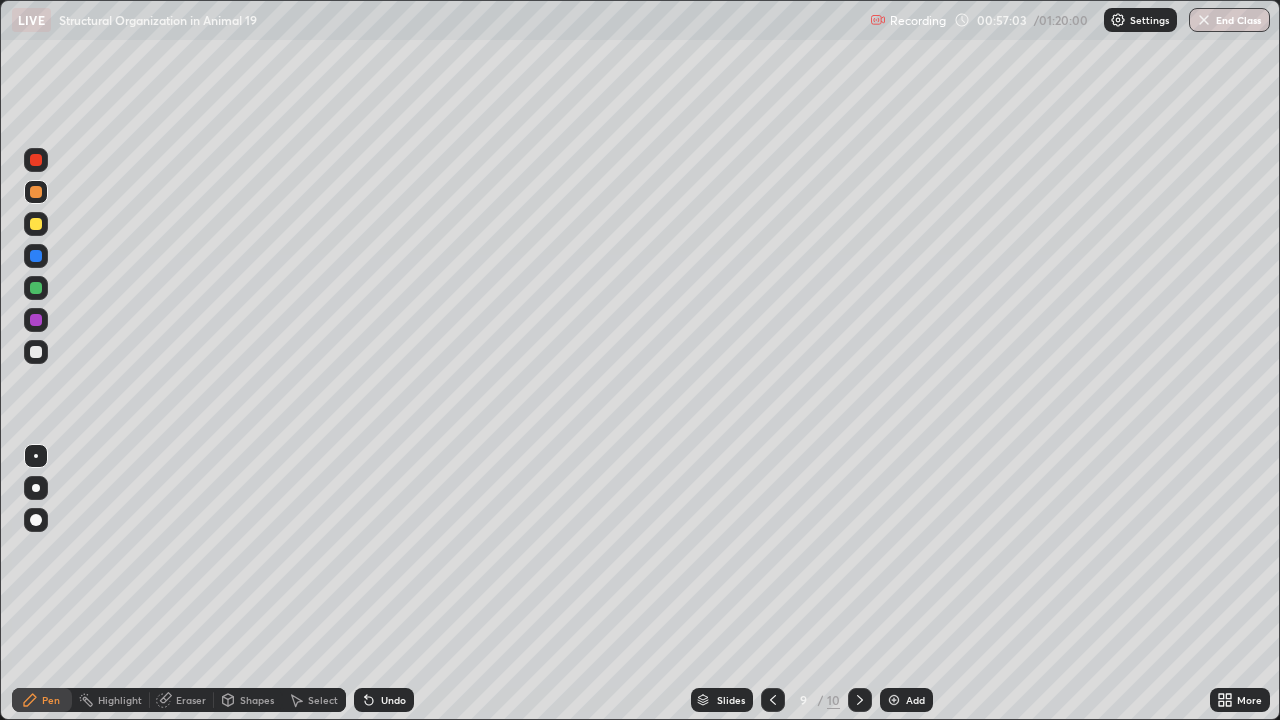 click at bounding box center [36, 288] 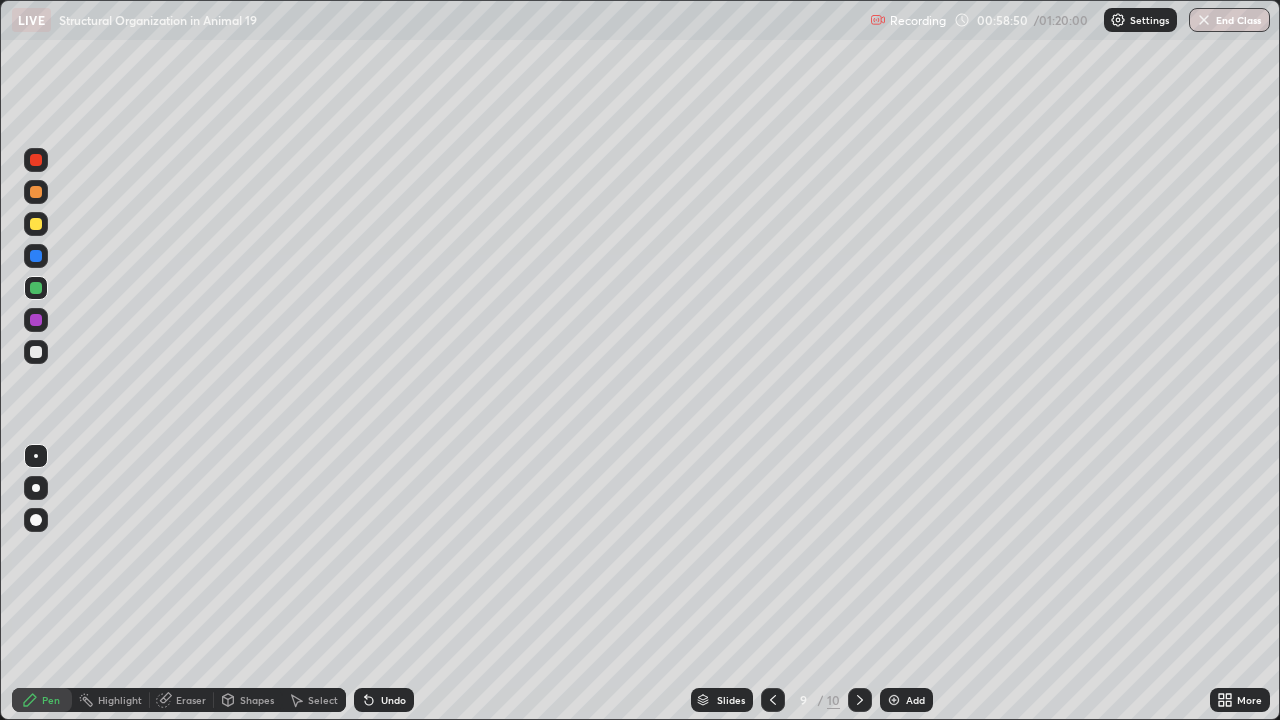 click on "Add" at bounding box center [906, 700] 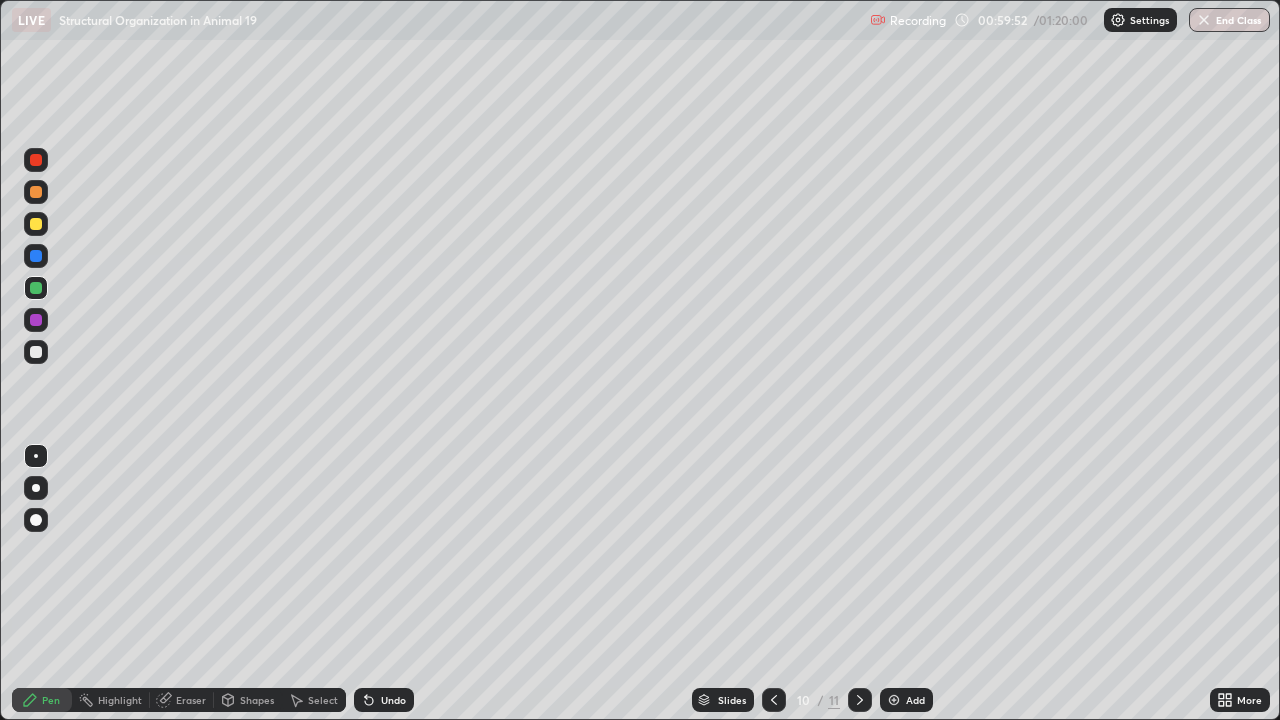 click at bounding box center [36, 224] 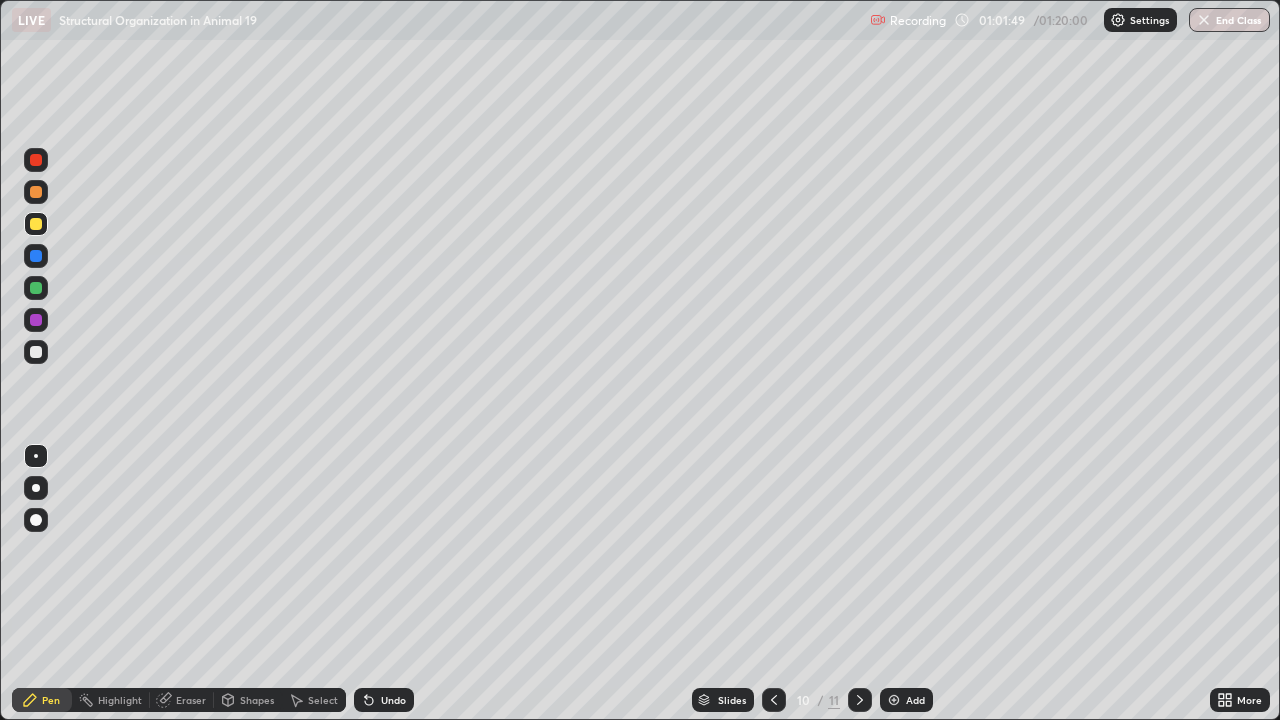 click at bounding box center [36, 352] 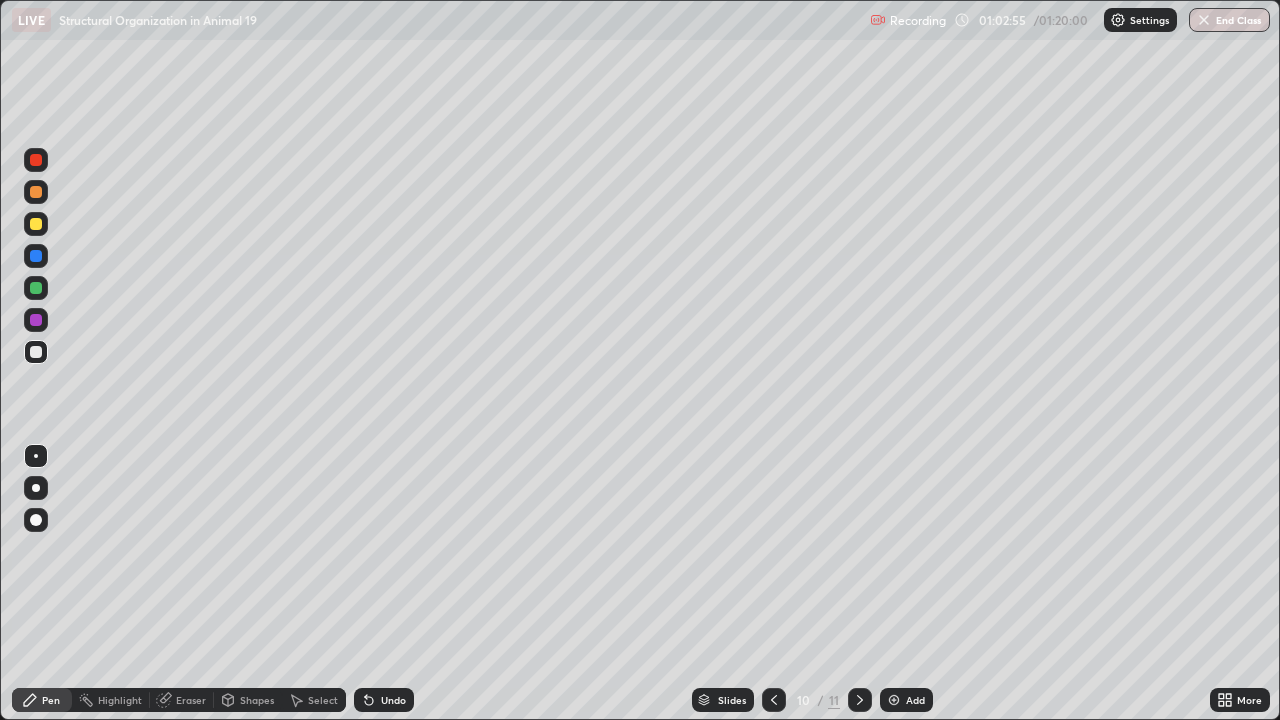 click at bounding box center [36, 224] 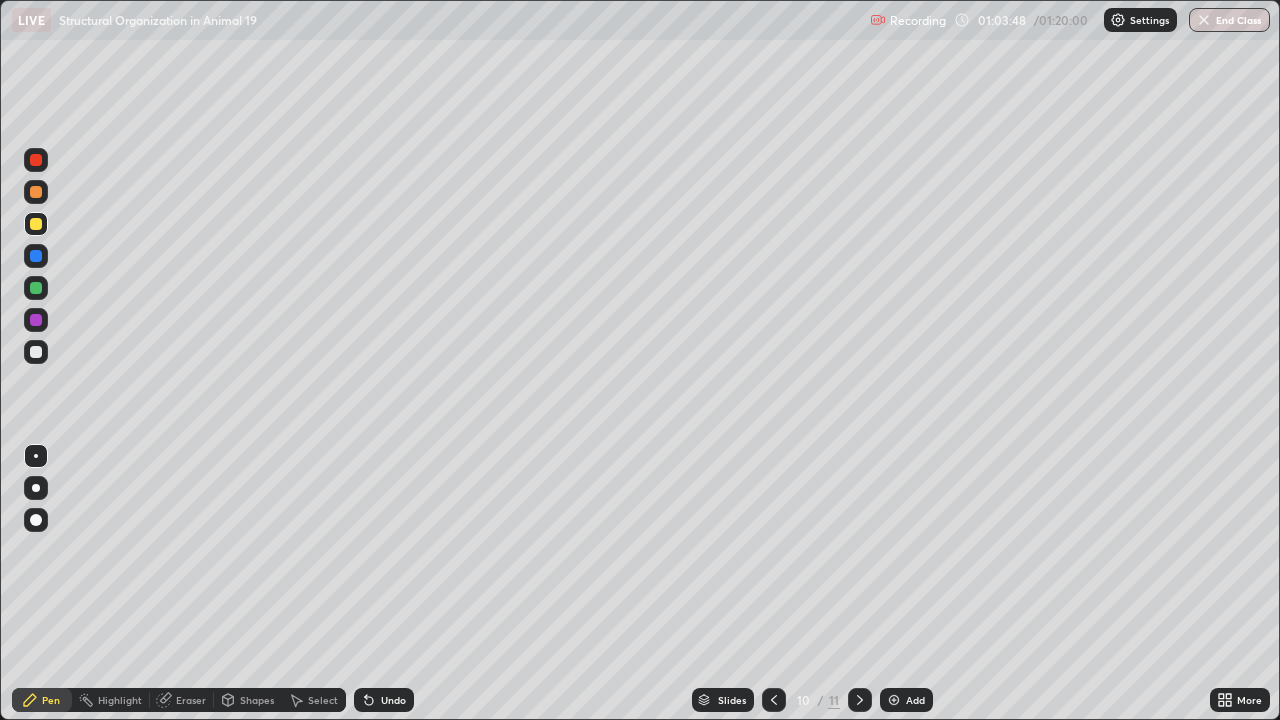 click at bounding box center (36, 352) 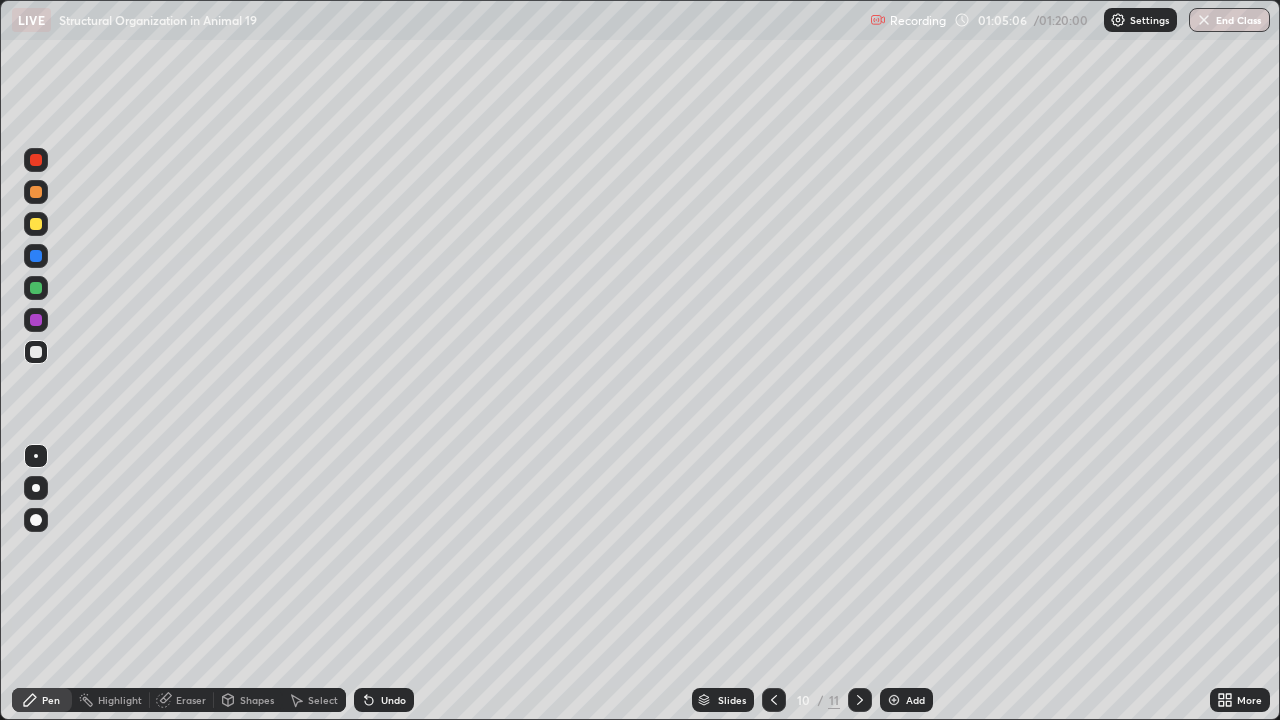 click at bounding box center (36, 352) 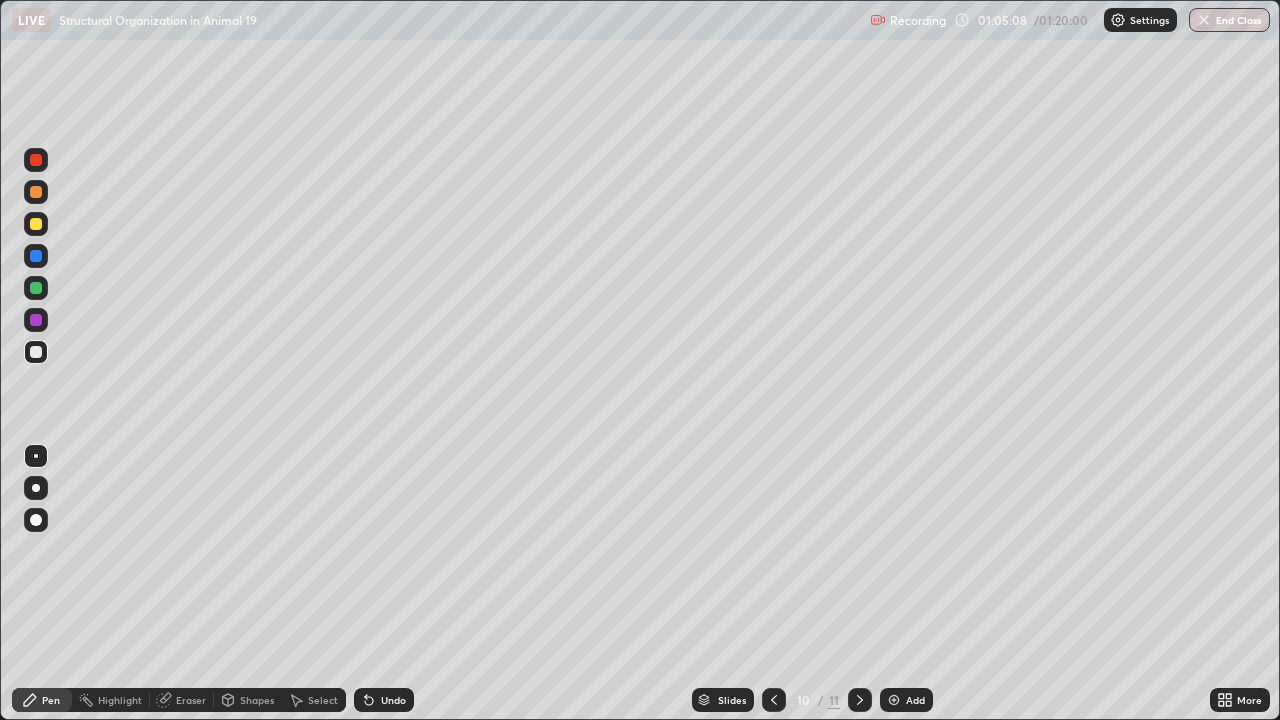 click at bounding box center [36, 488] 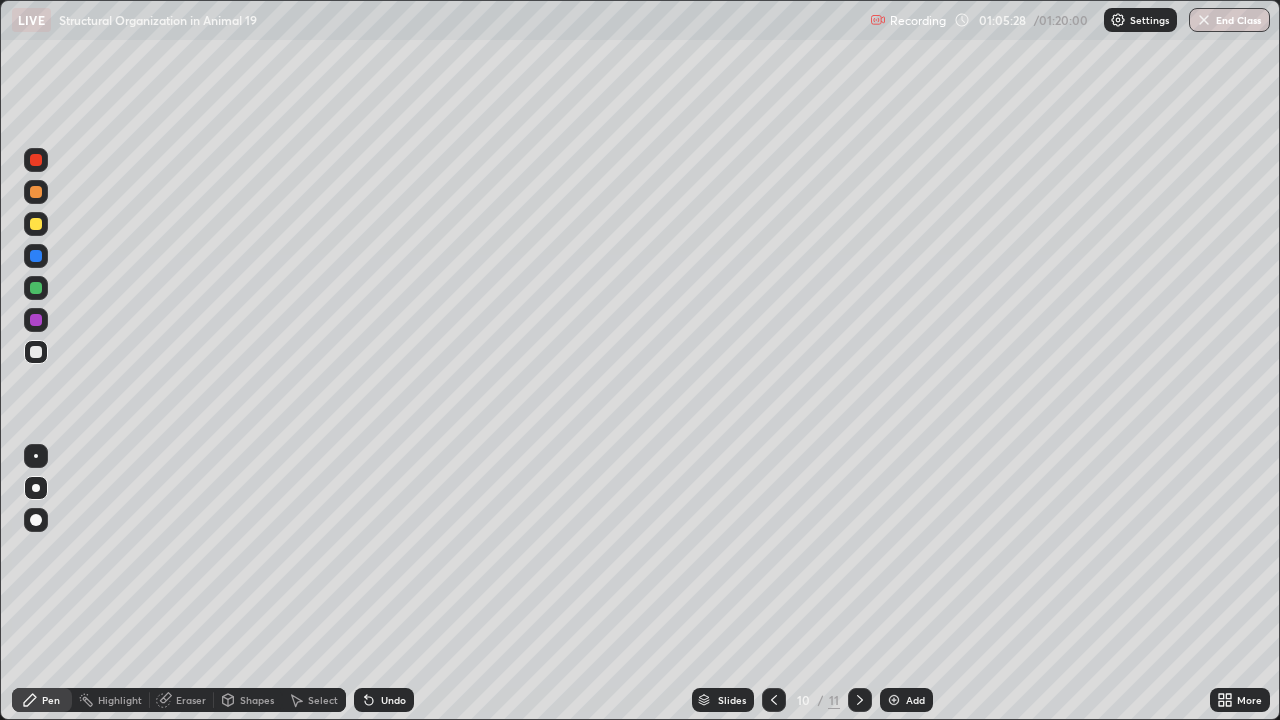 click at bounding box center (36, 288) 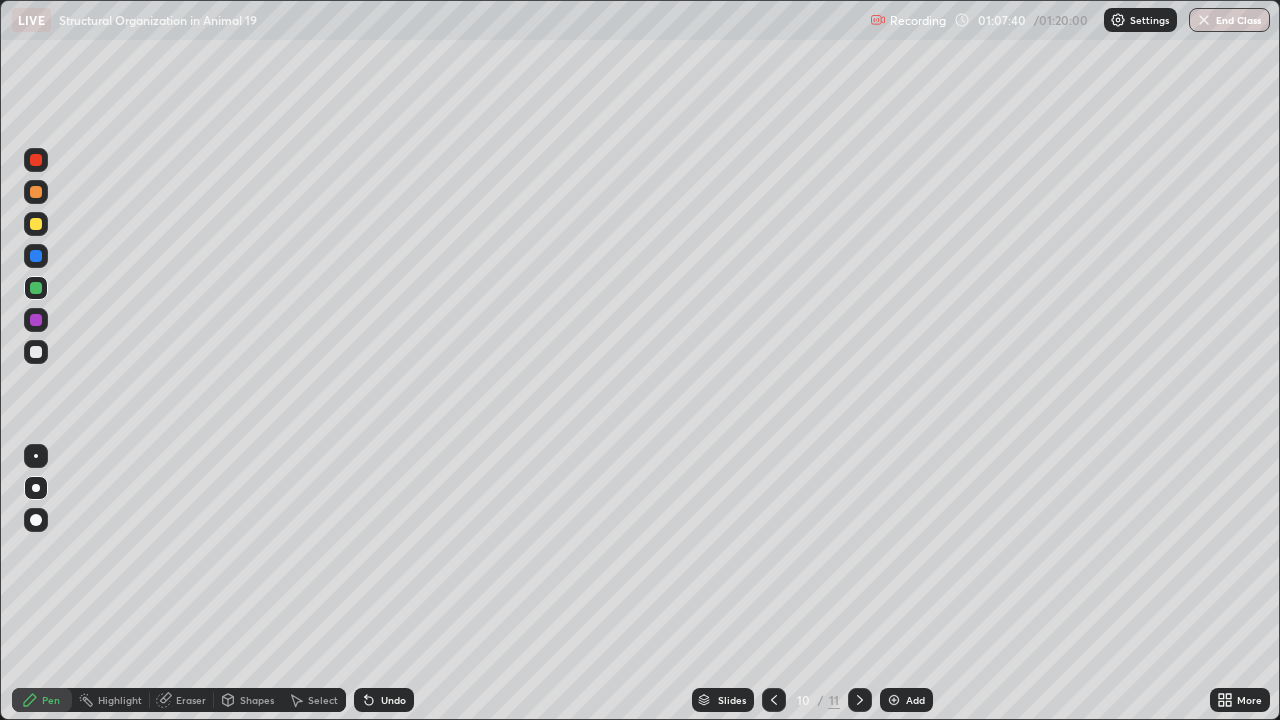 click at bounding box center [36, 352] 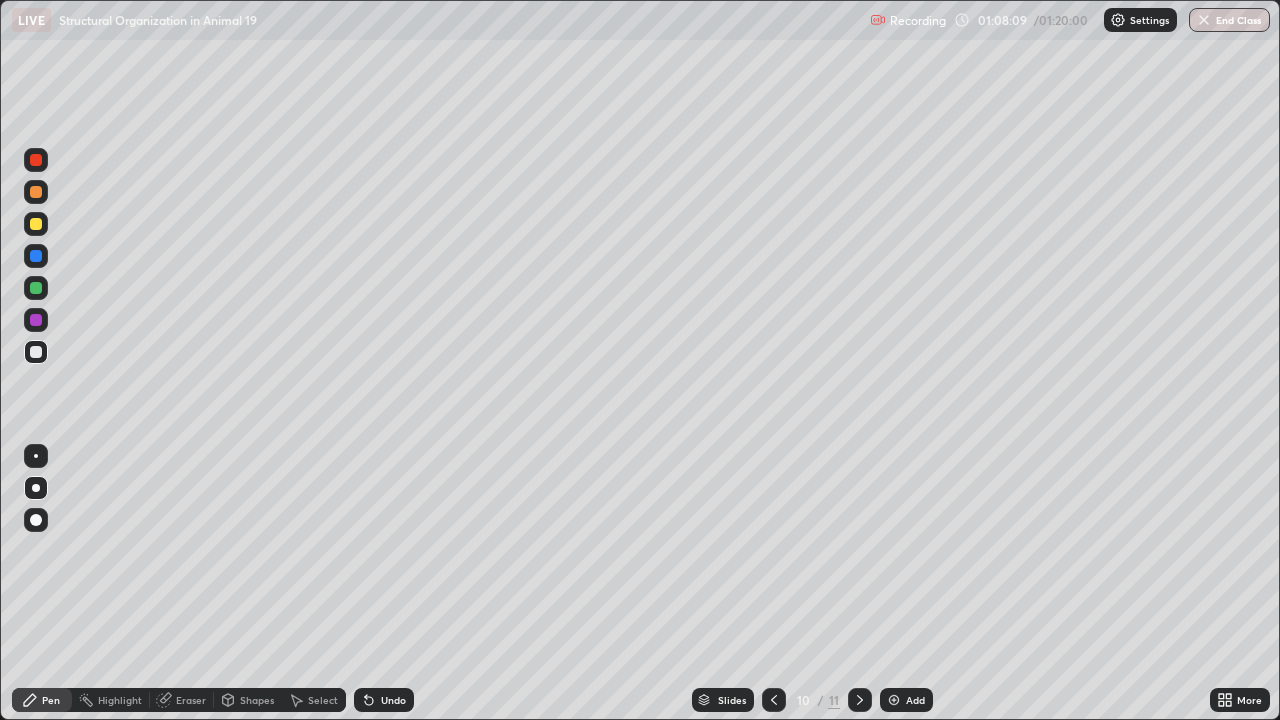 click at bounding box center (36, 256) 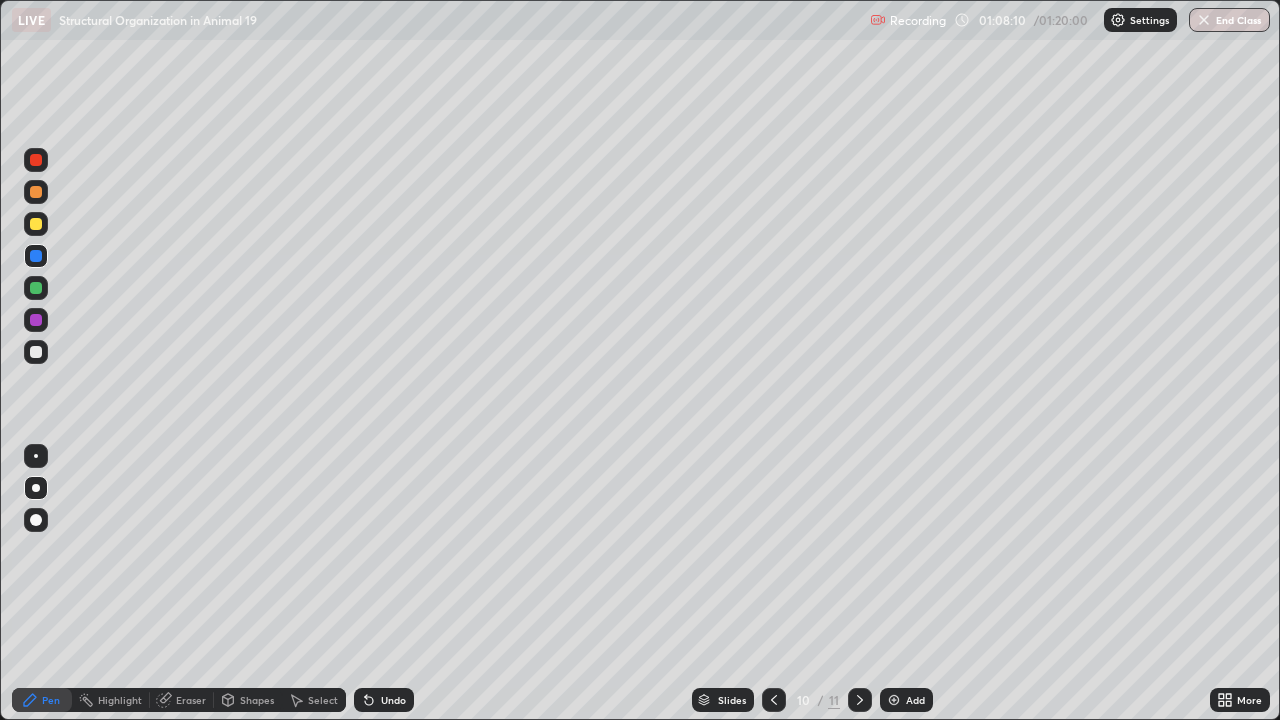 click at bounding box center [36, 224] 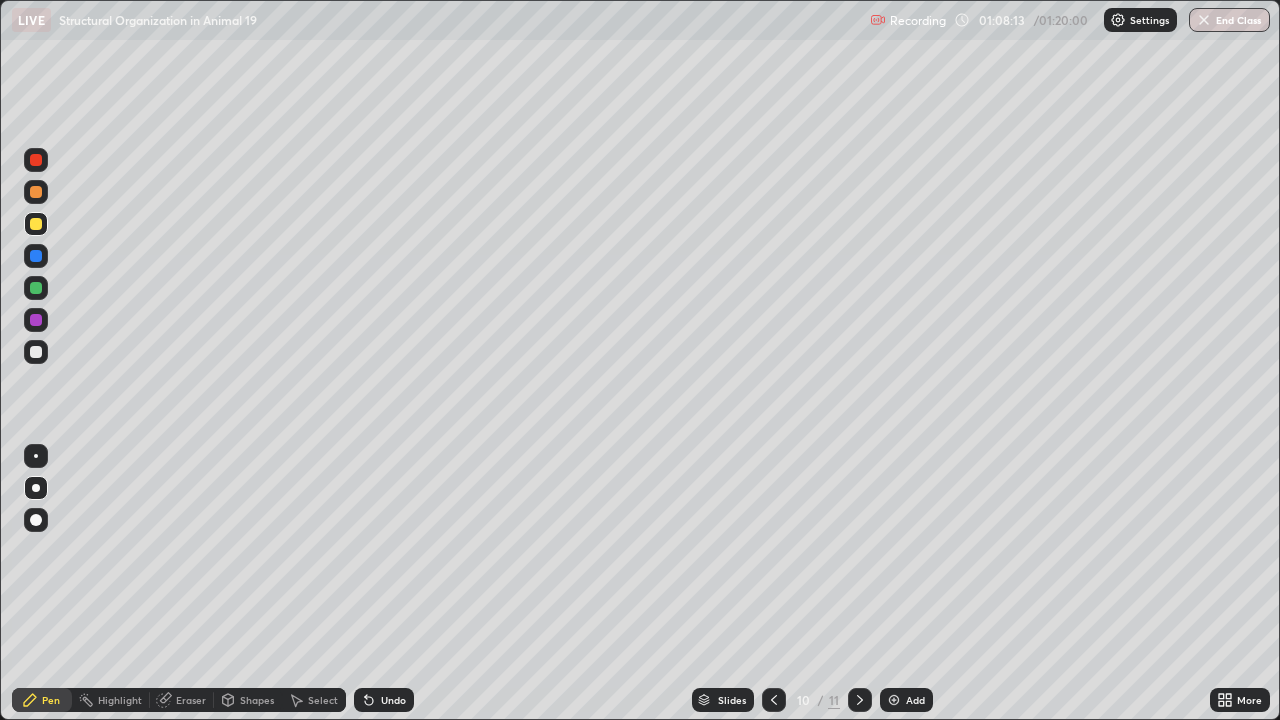 click on "Undo" at bounding box center [393, 700] 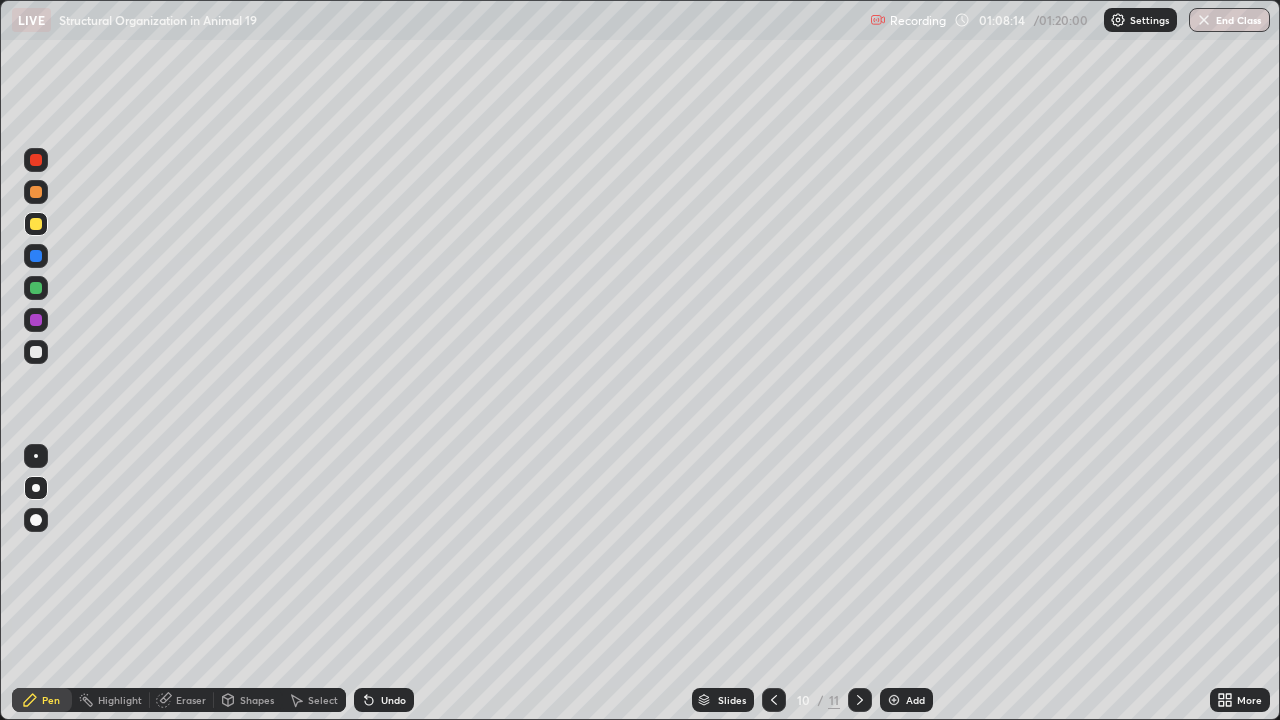 click on "Undo" at bounding box center (393, 700) 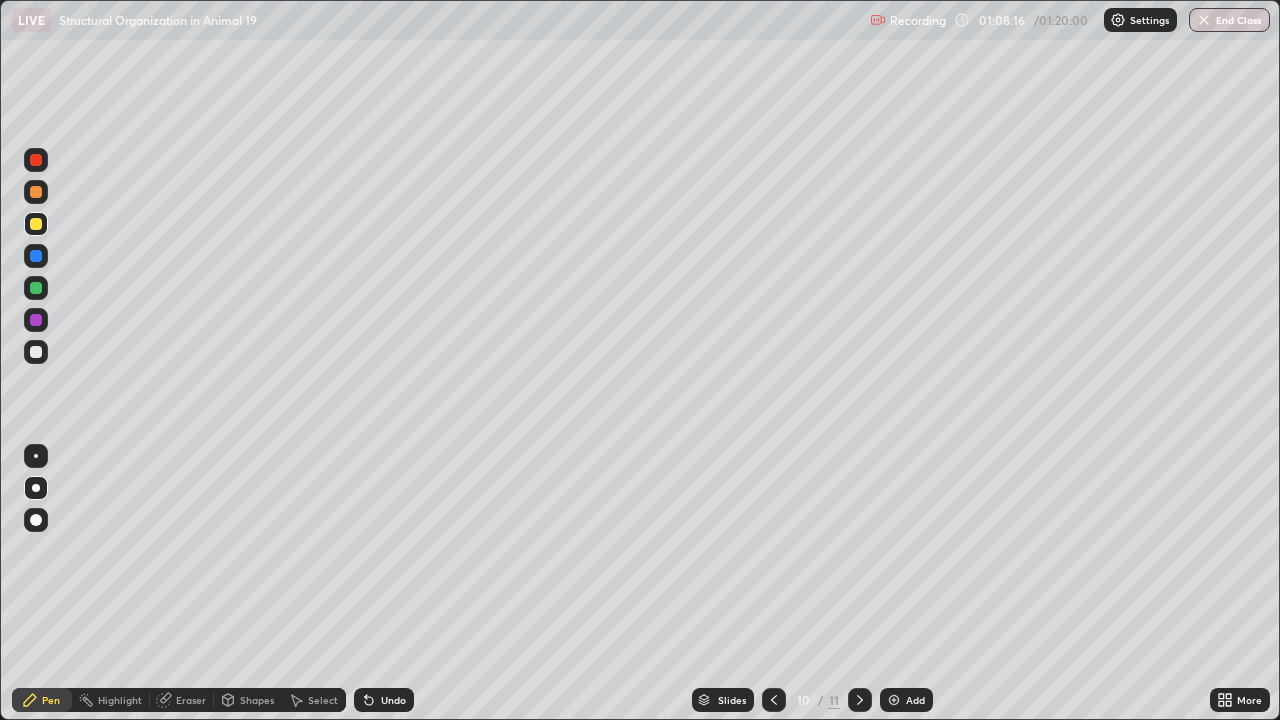 click at bounding box center (36, 456) 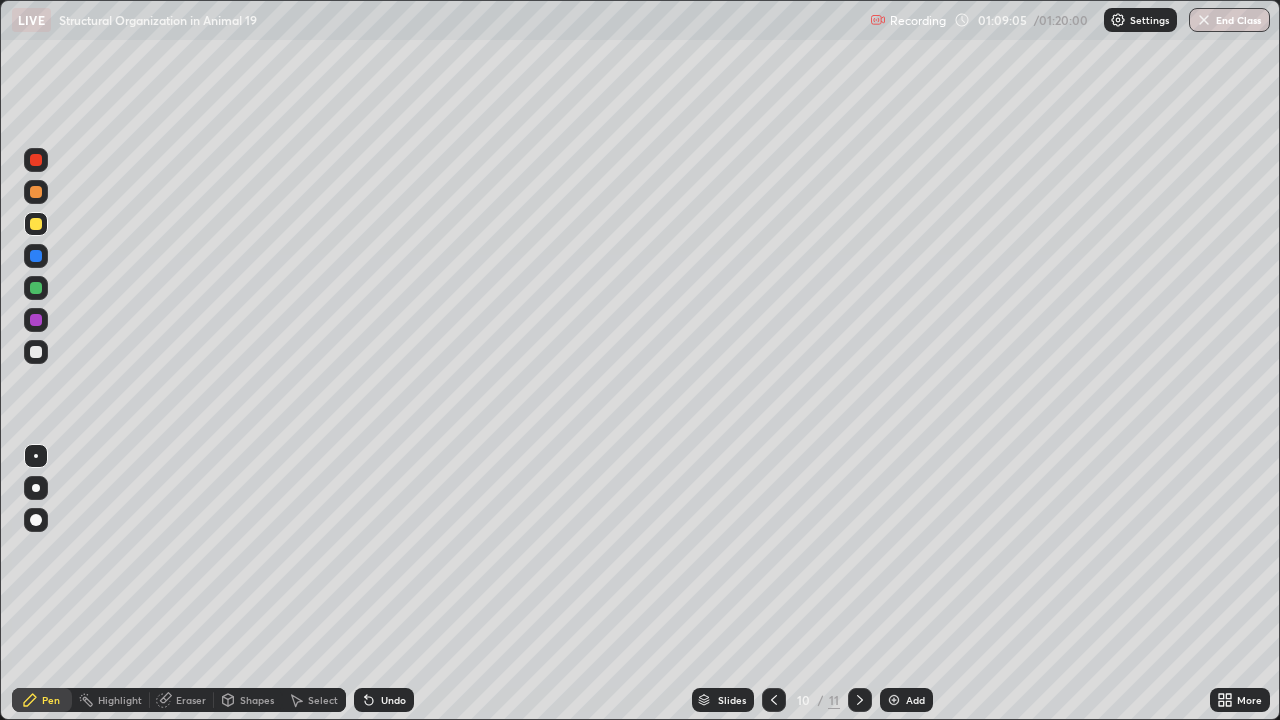 click on "Slides 10 / 11 Add" at bounding box center (812, 700) 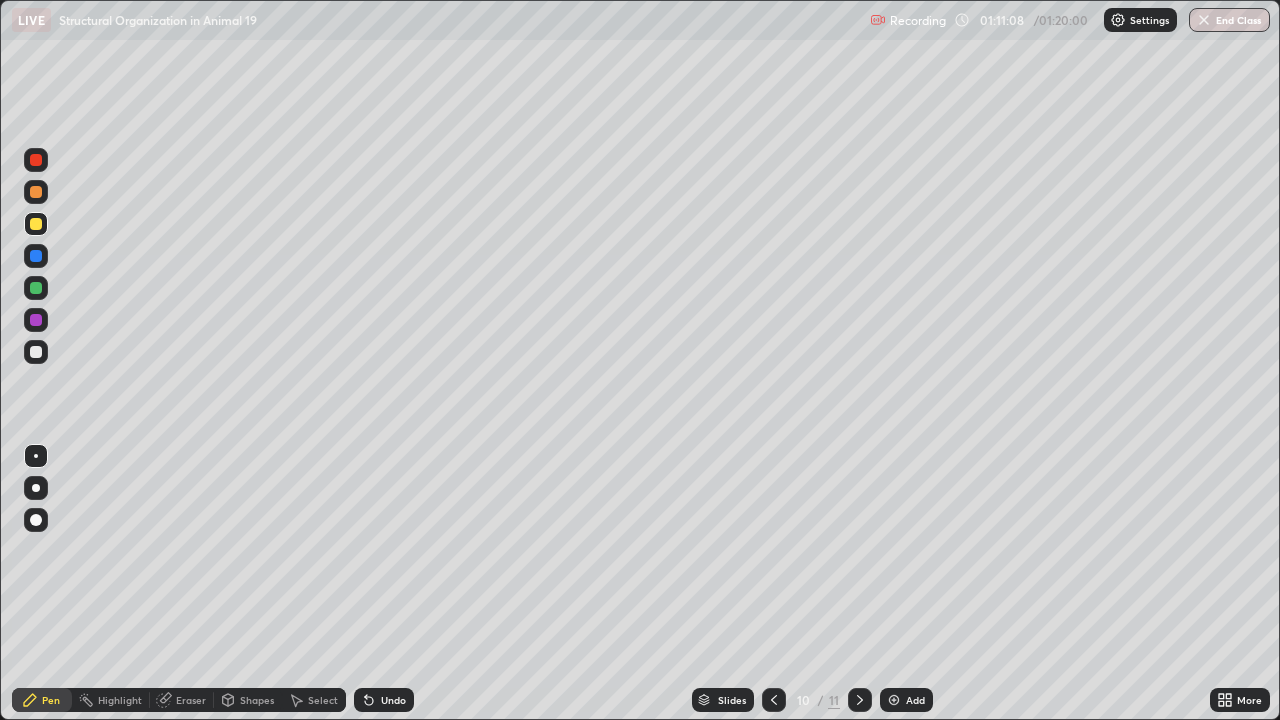 click at bounding box center [36, 160] 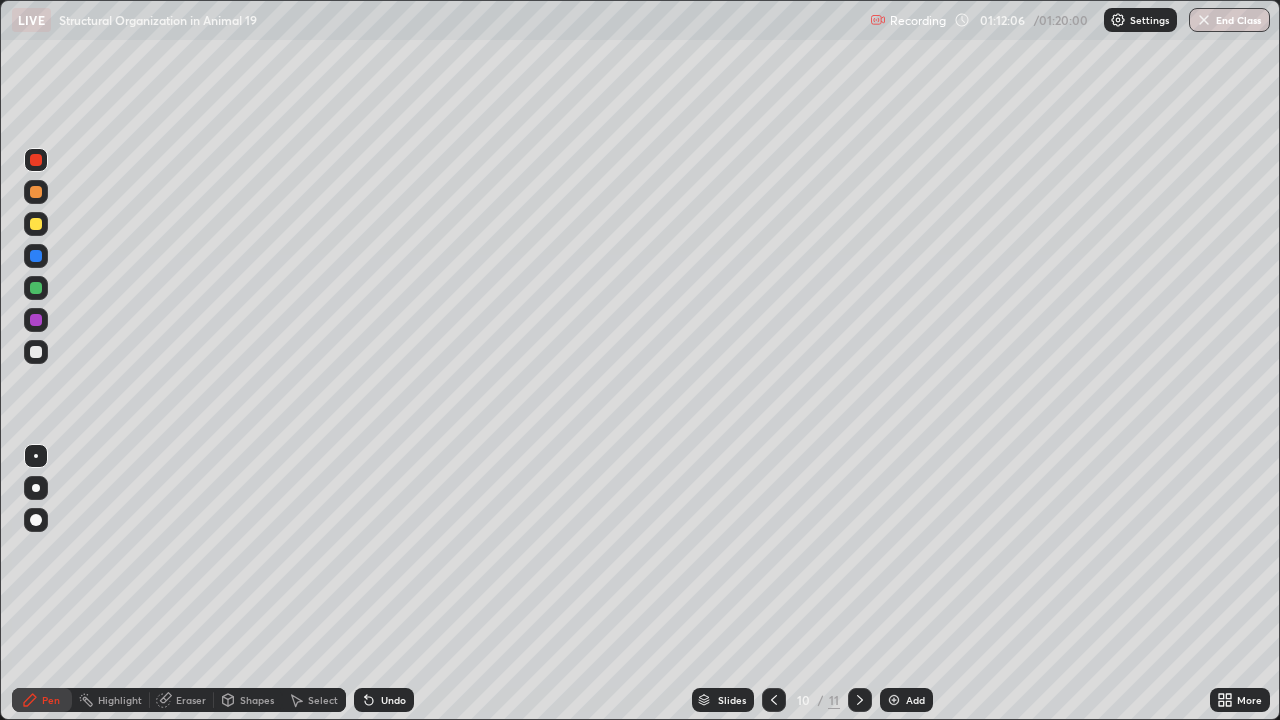 click at bounding box center [36, 224] 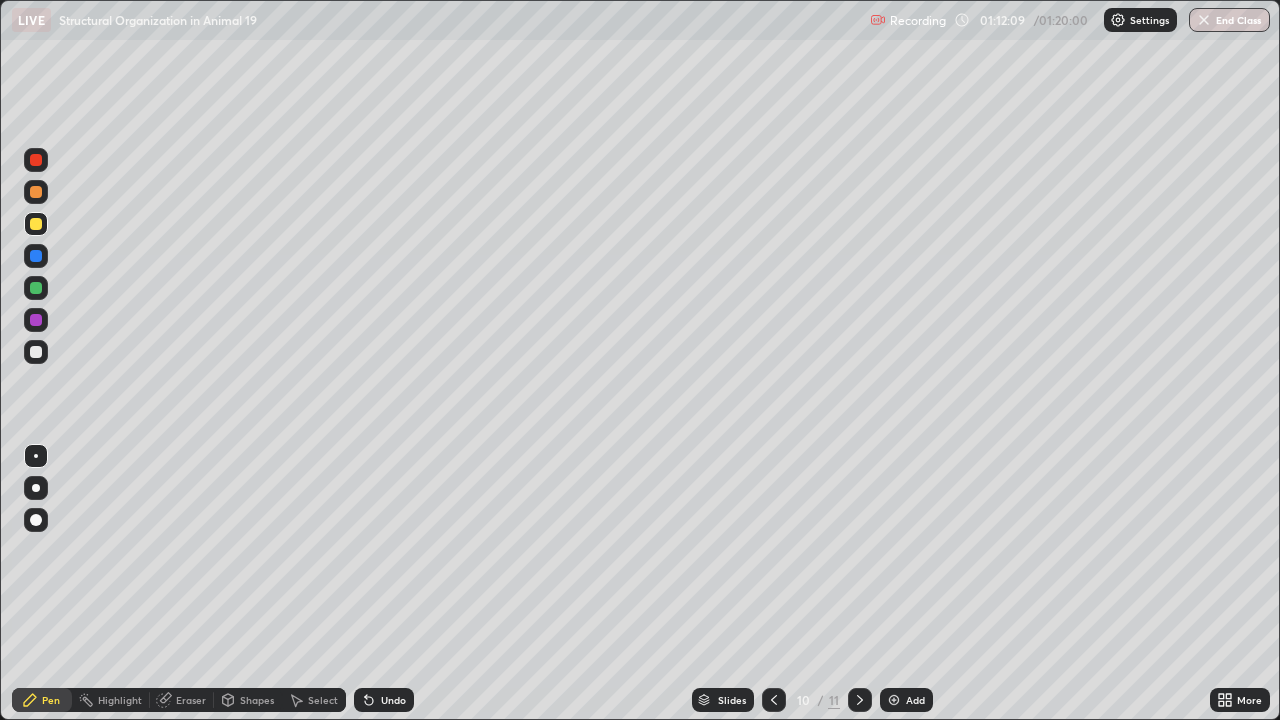 click at bounding box center (36, 320) 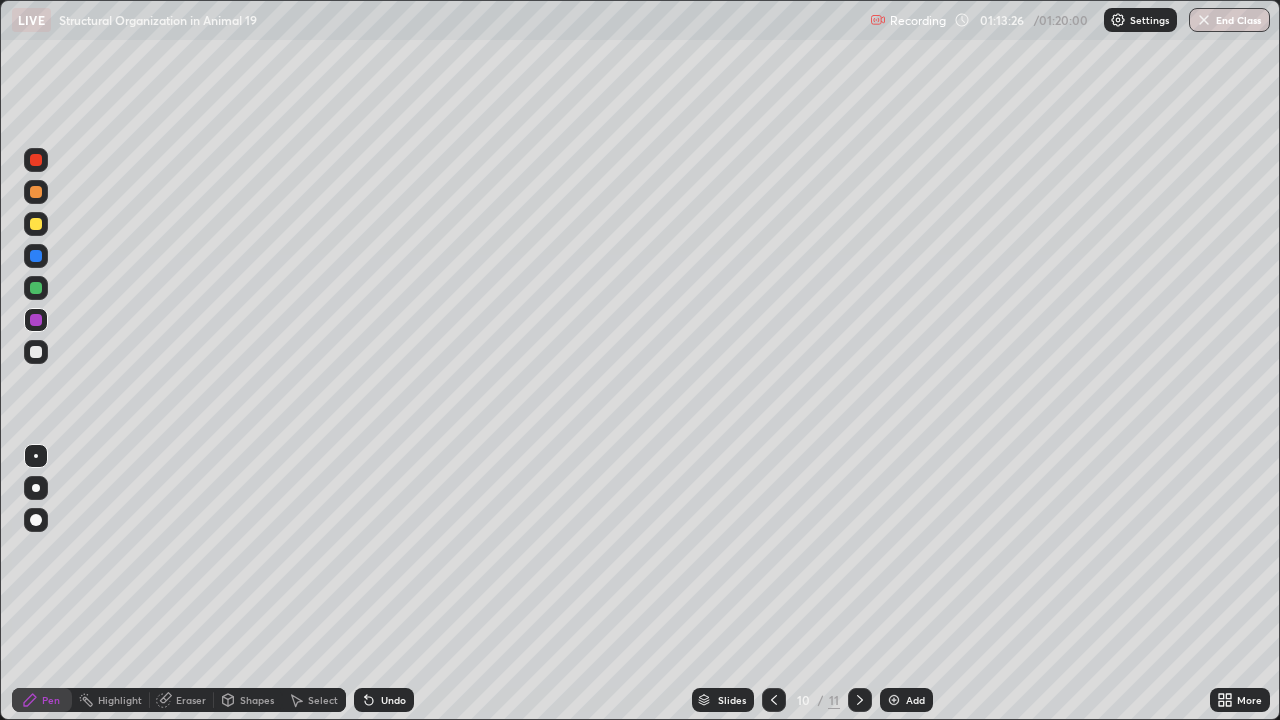 click on "Add" at bounding box center [906, 700] 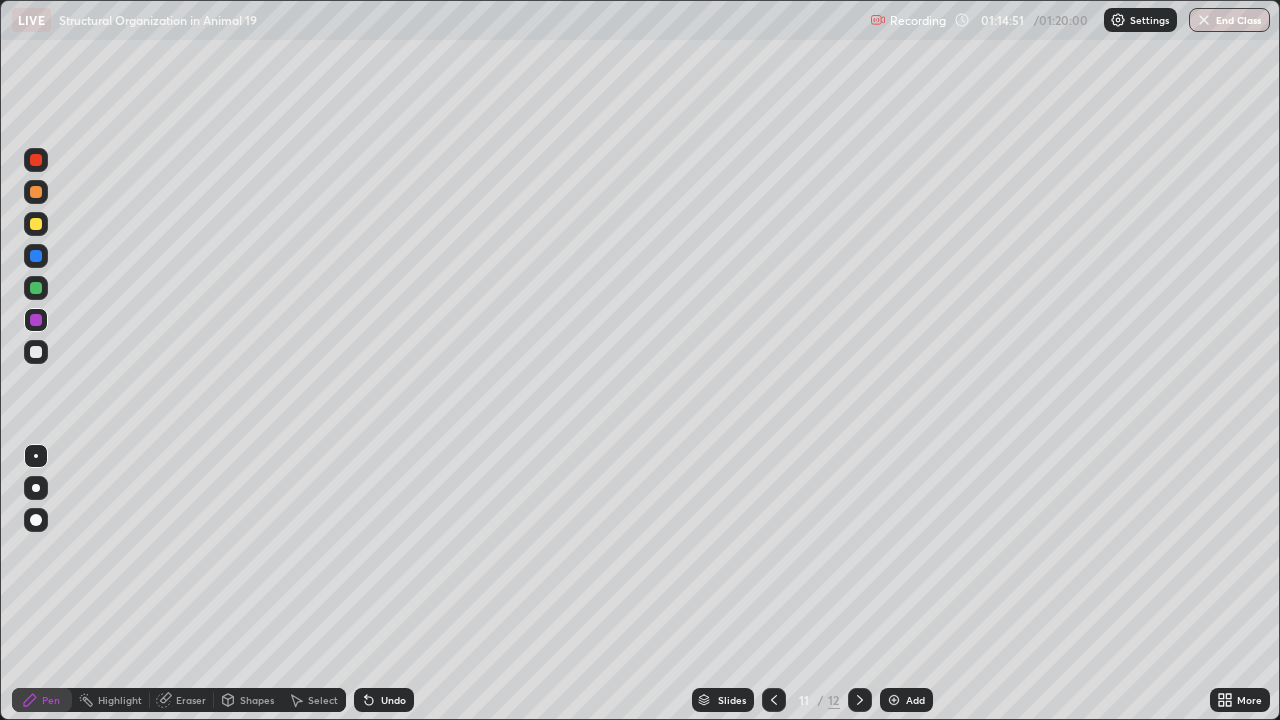 click 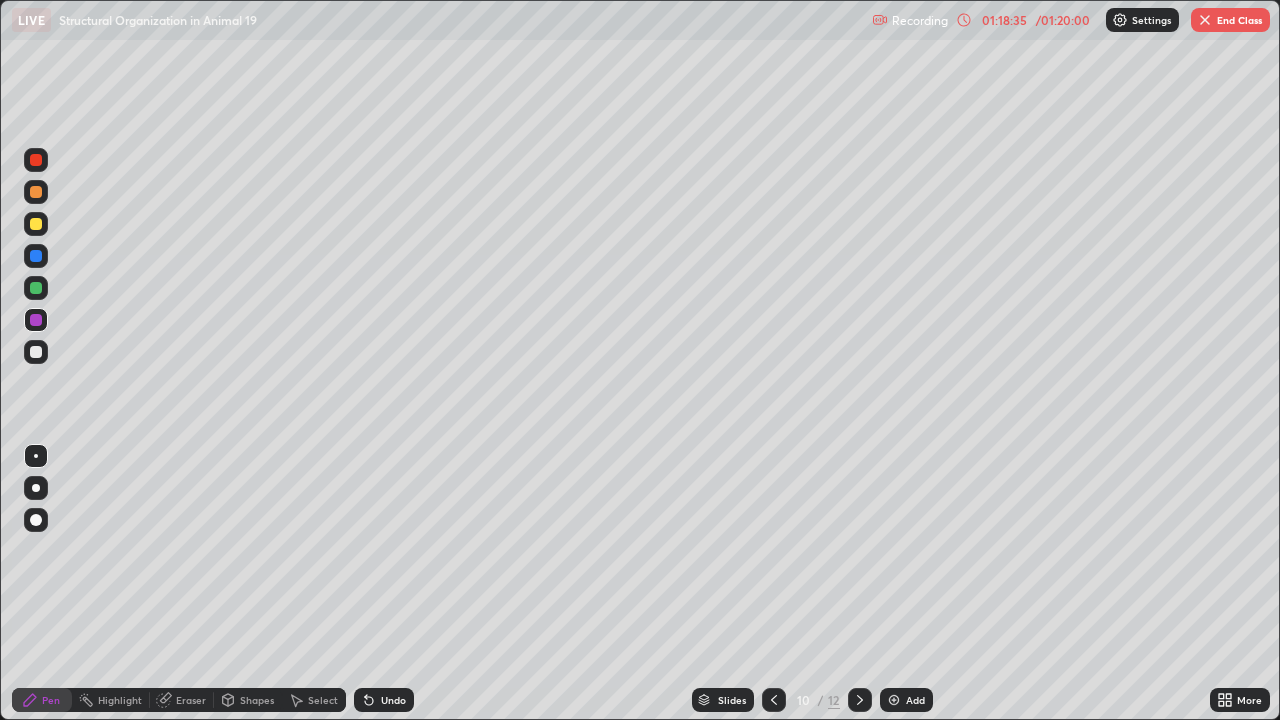click on "End Class" at bounding box center [1230, 20] 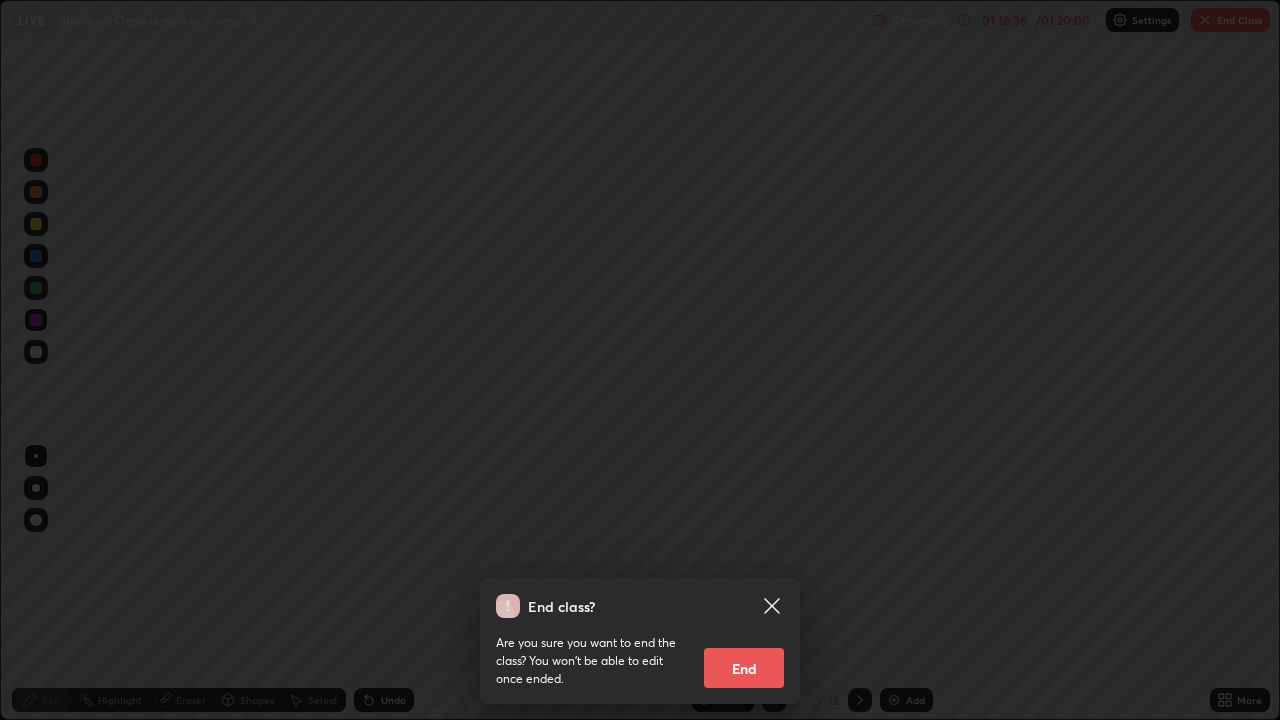 click on "End" at bounding box center [744, 668] 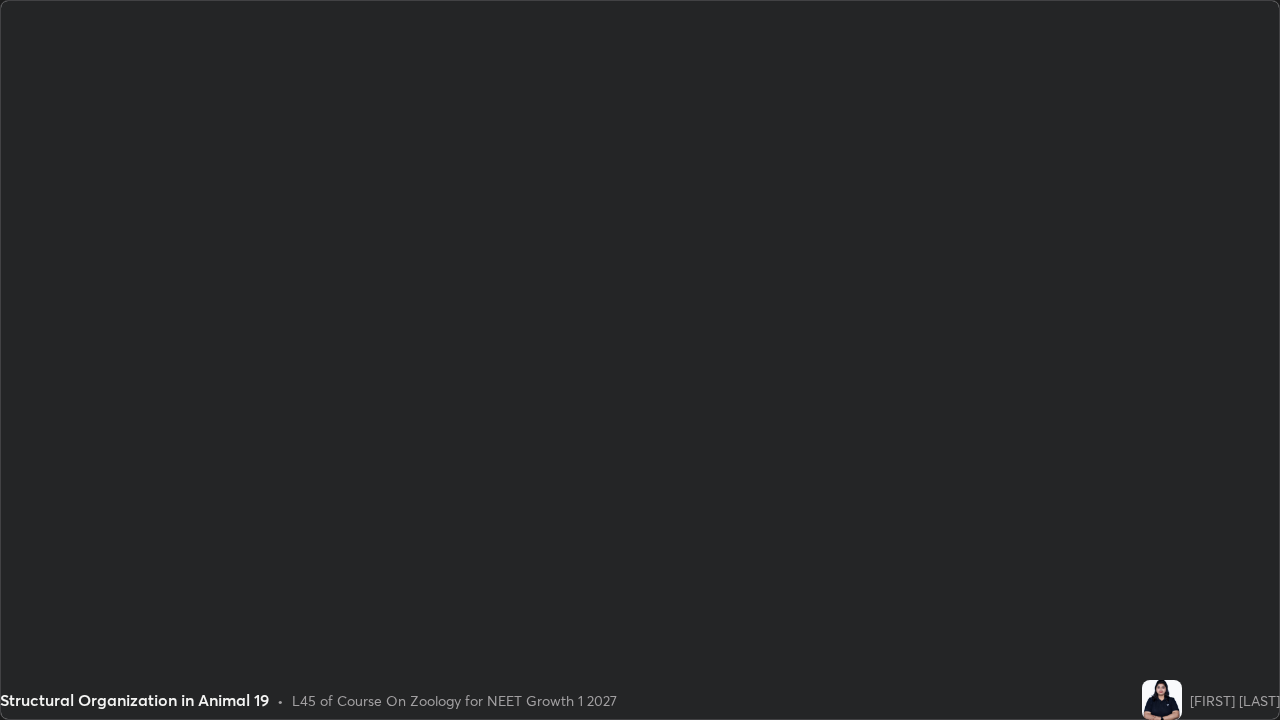 click at bounding box center (774, 700) 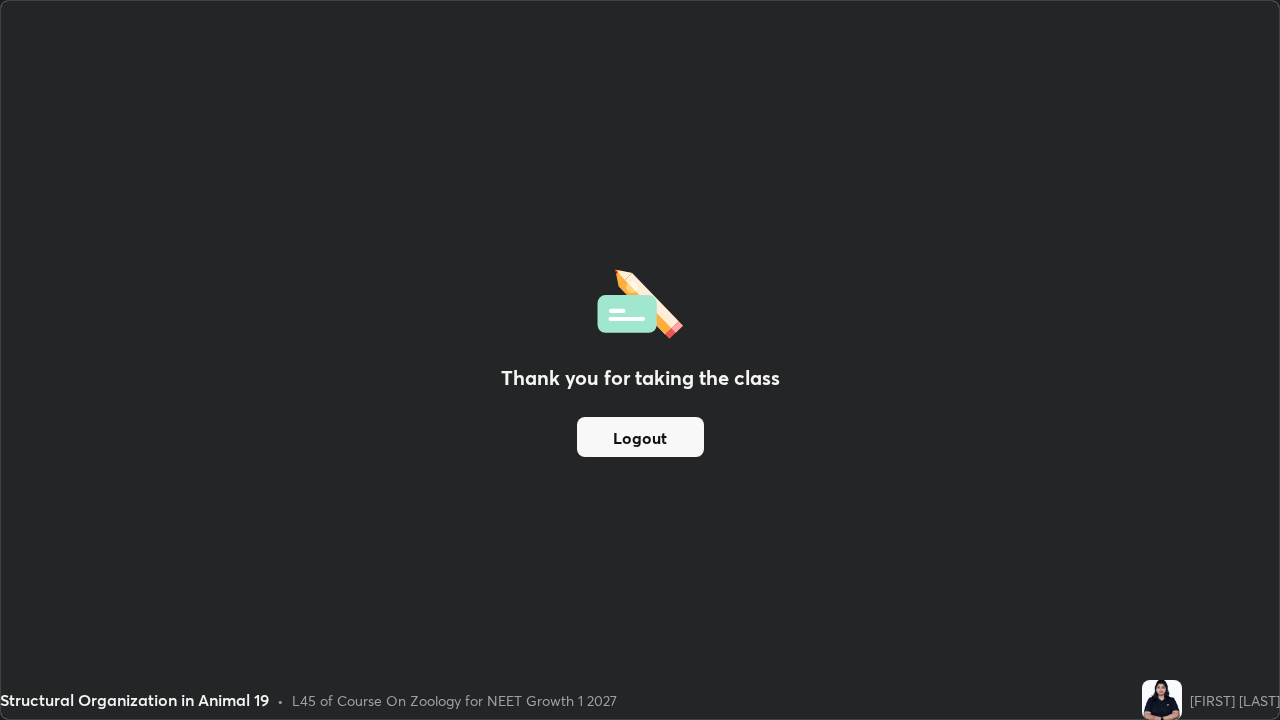 click on "Logout" at bounding box center [640, 437] 